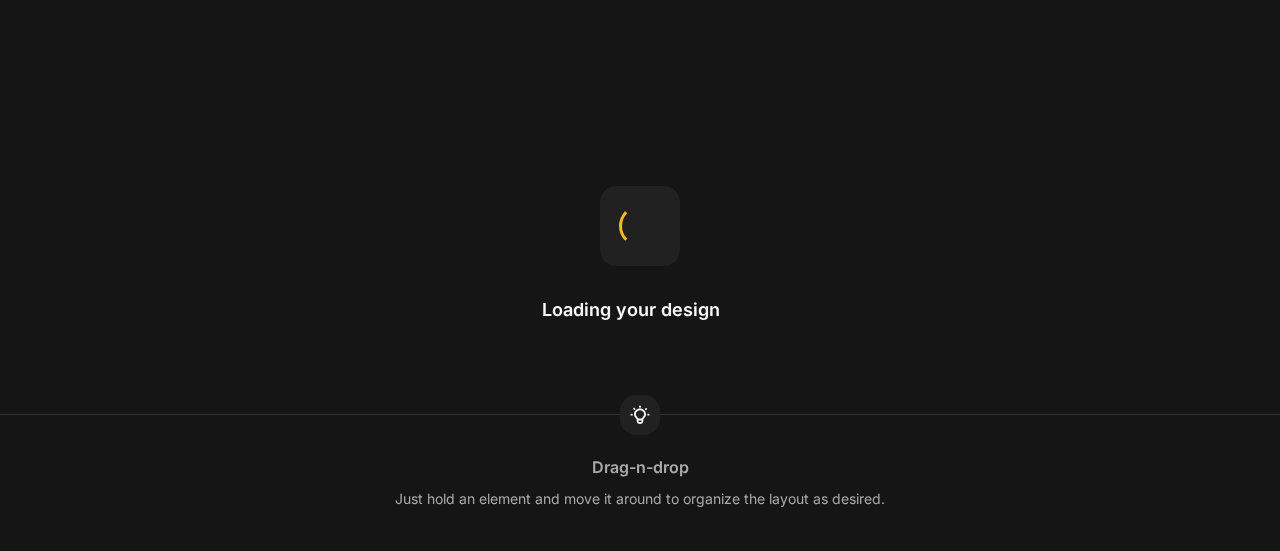 scroll, scrollTop: 0, scrollLeft: 0, axis: both 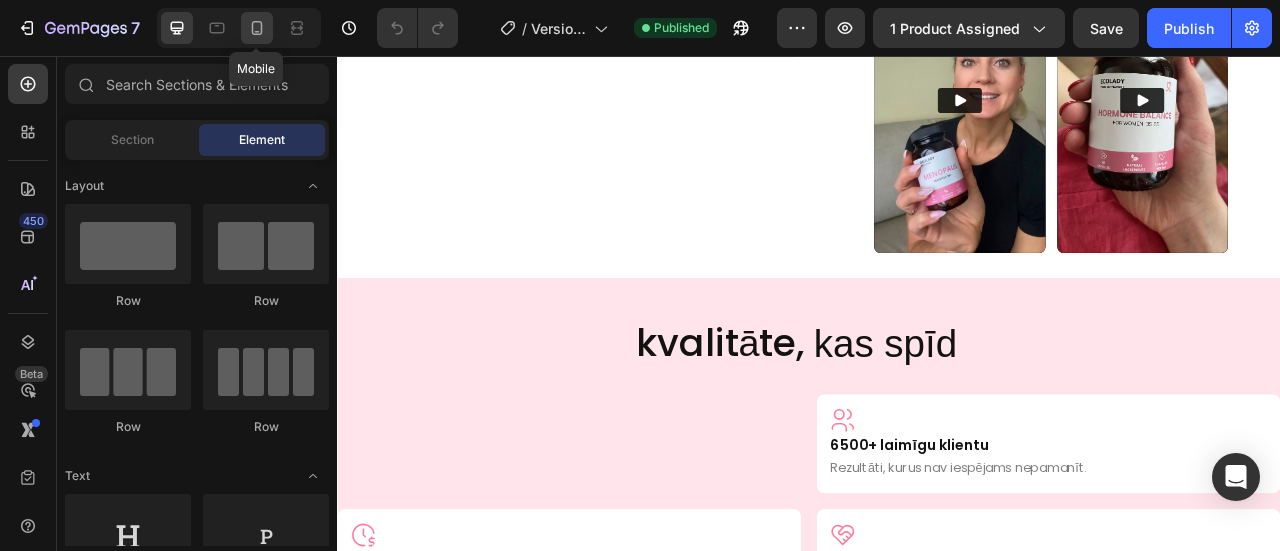 click 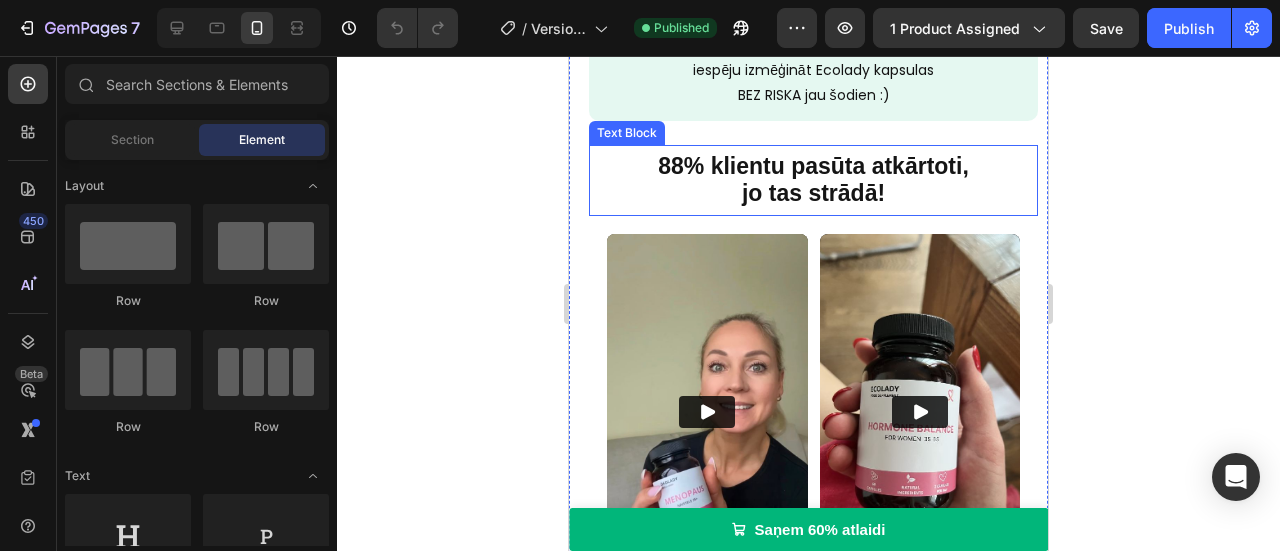 scroll, scrollTop: 1306, scrollLeft: 0, axis: vertical 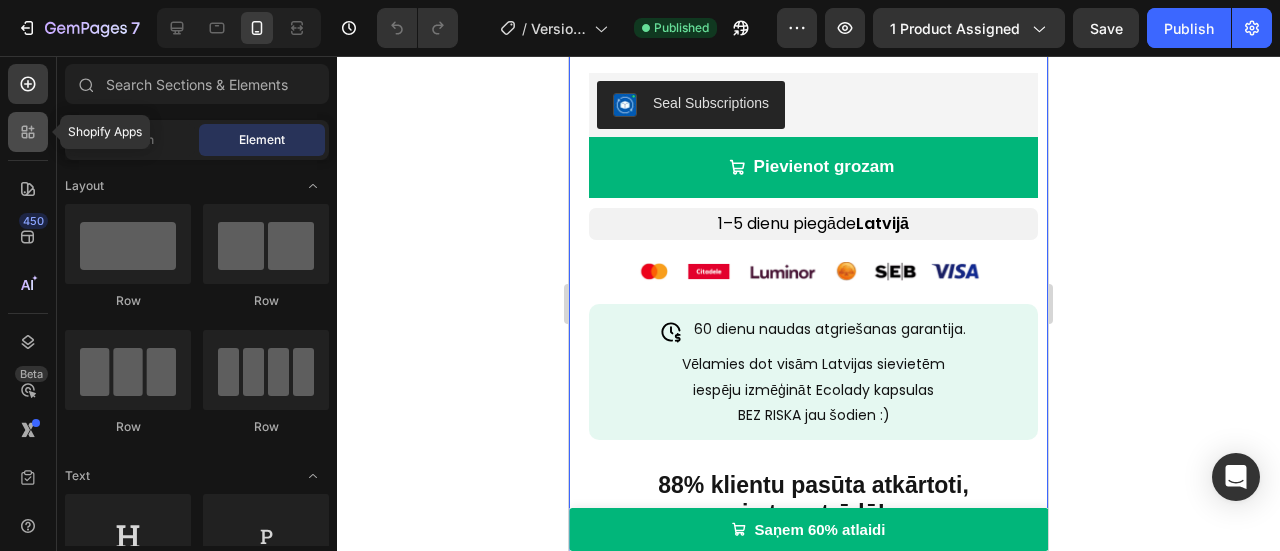 click 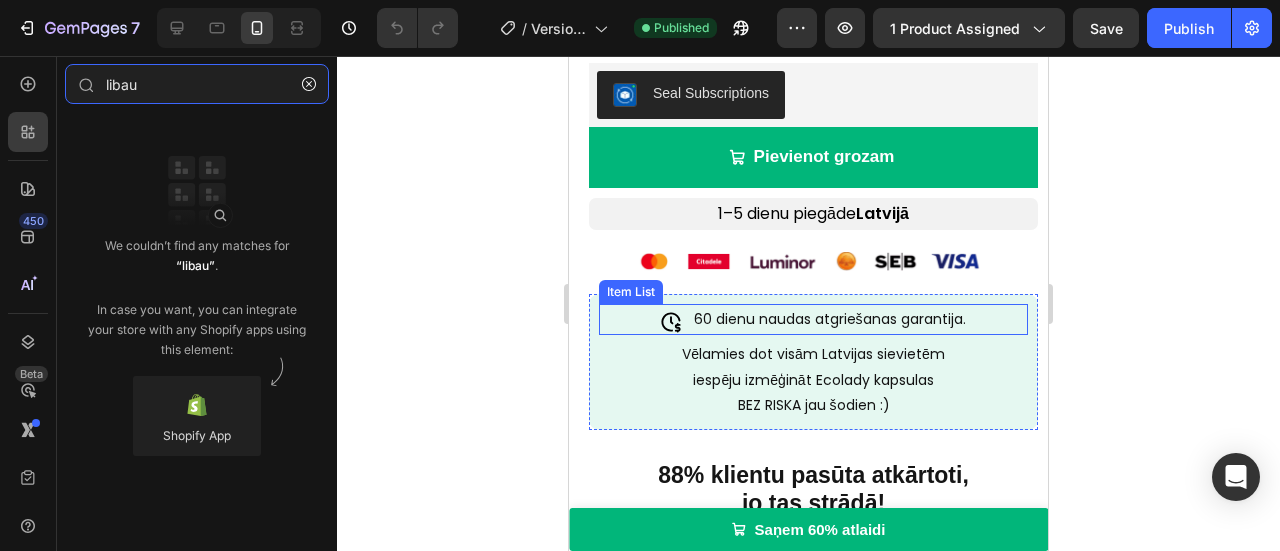 scroll, scrollTop: 1306, scrollLeft: 0, axis: vertical 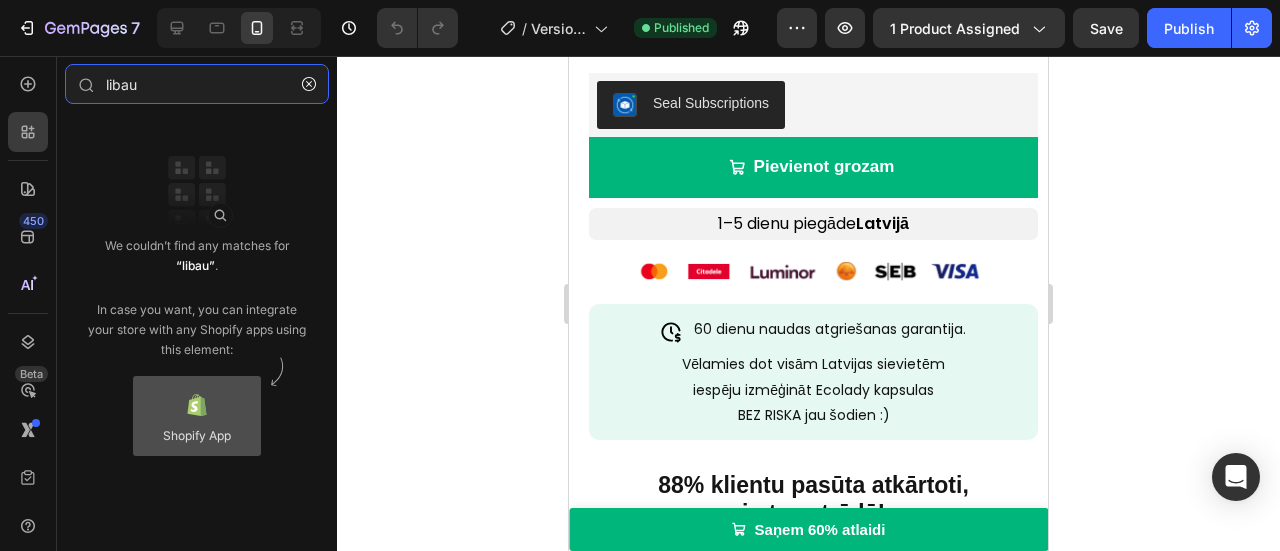 type on "libau" 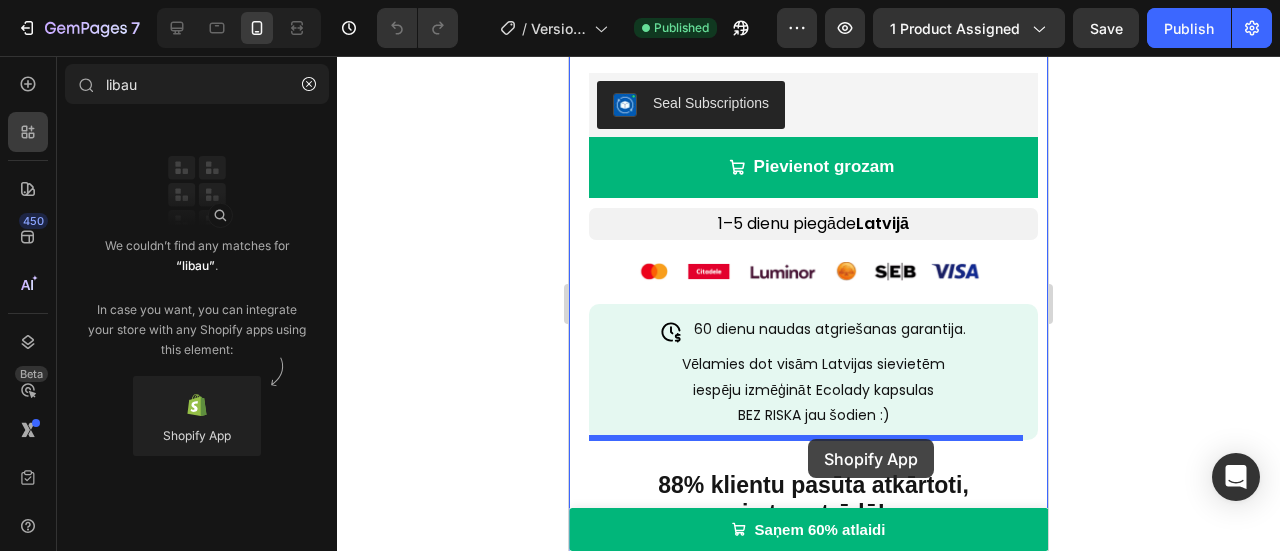 drag, startPoint x: 771, startPoint y: 482, endPoint x: 808, endPoint y: 439, distance: 56.727417 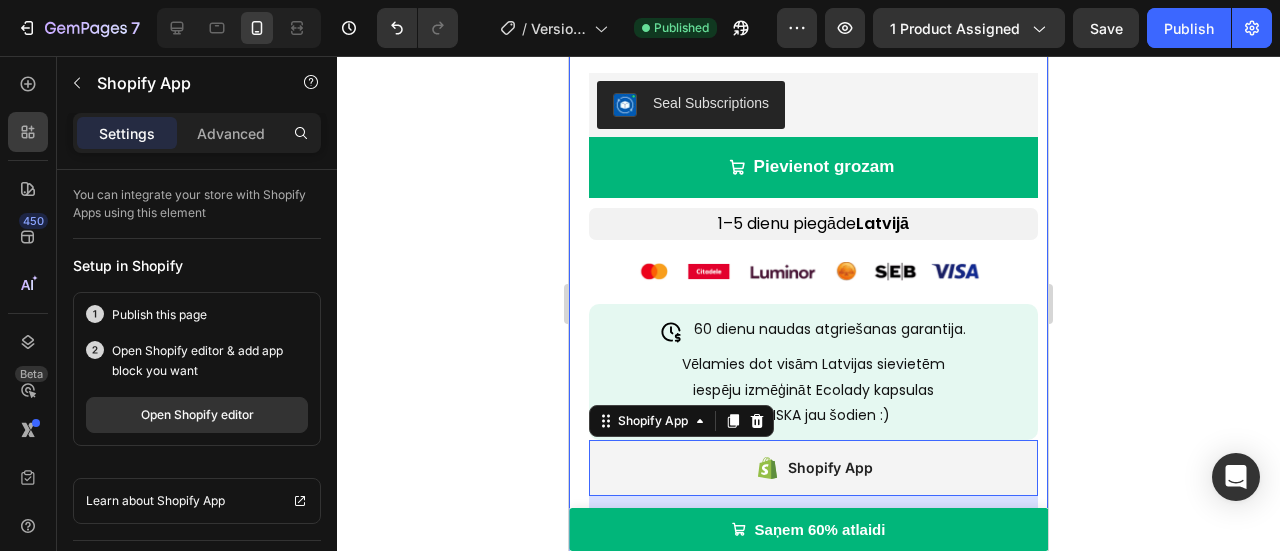 scroll, scrollTop: 1406, scrollLeft: 0, axis: vertical 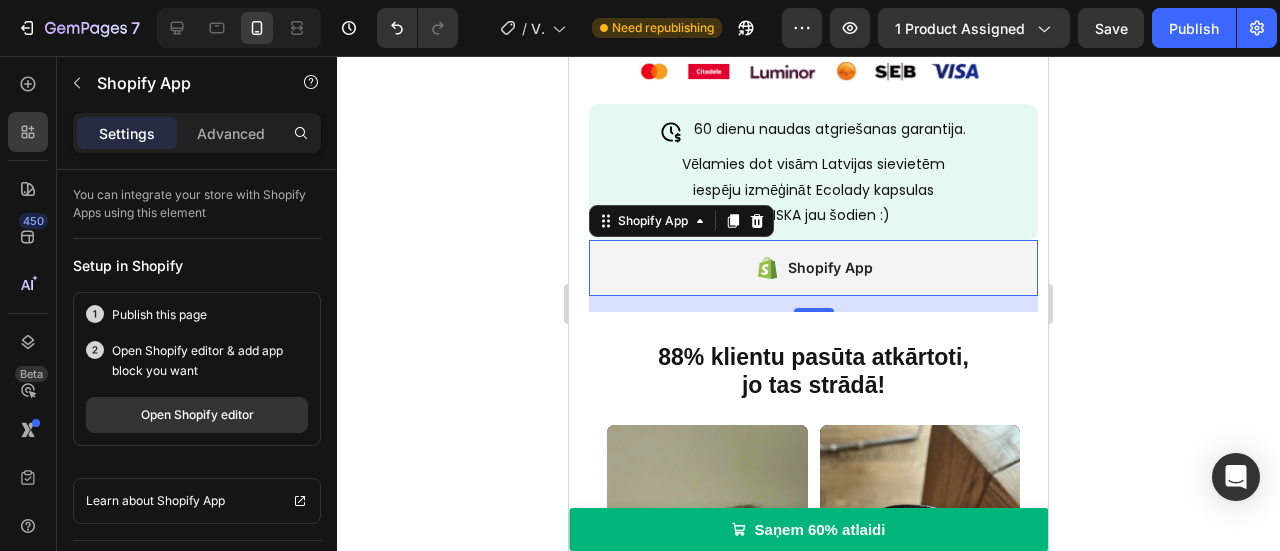 click 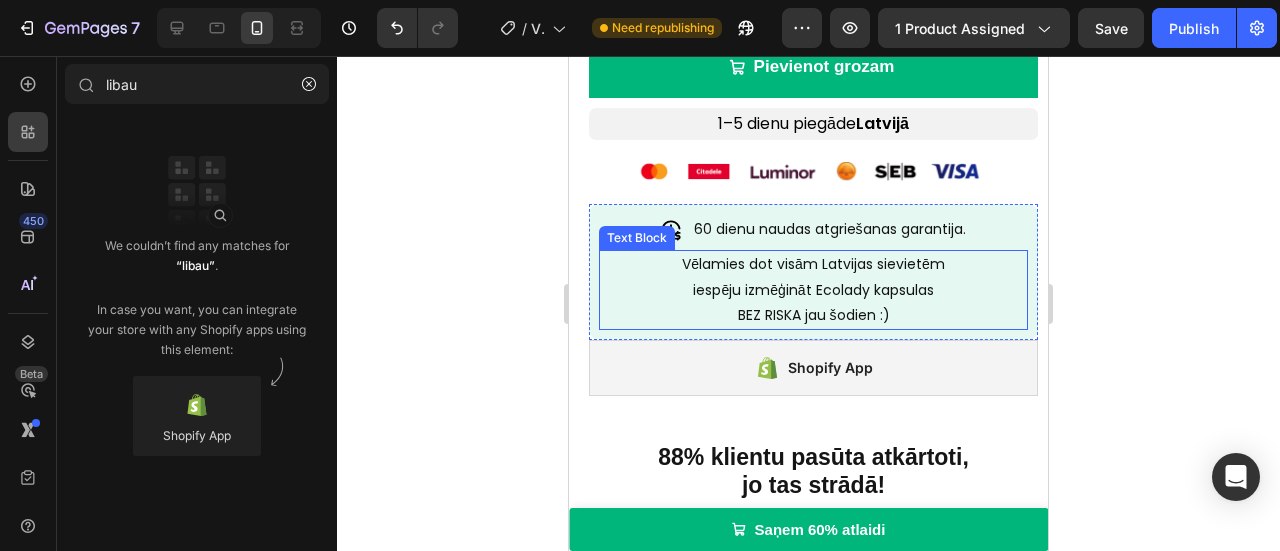 scroll, scrollTop: 1506, scrollLeft: 0, axis: vertical 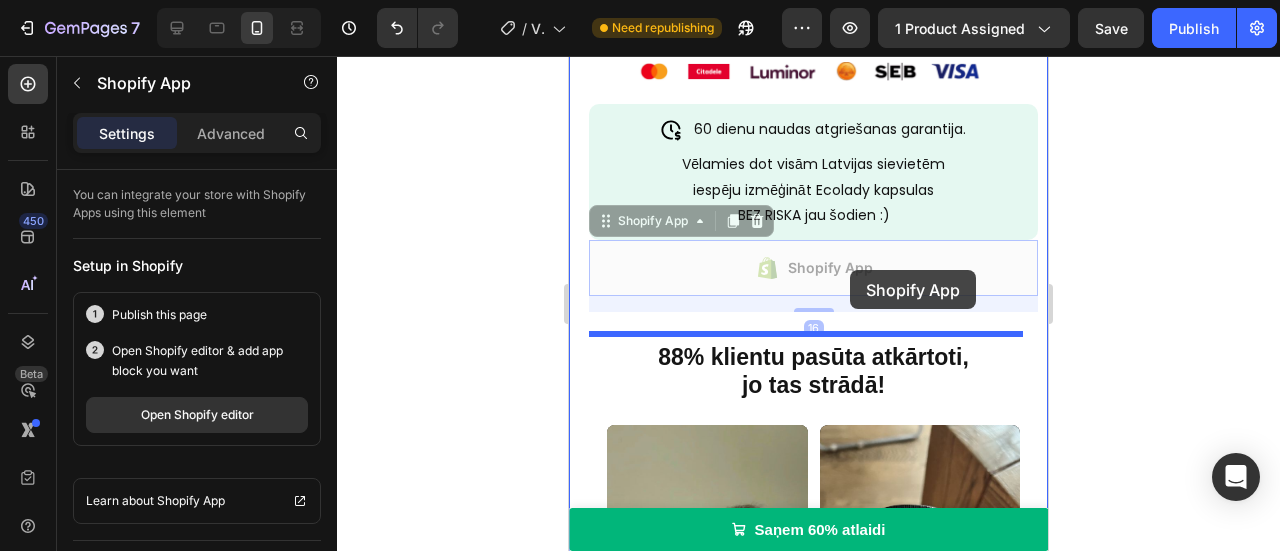 drag, startPoint x: 883, startPoint y: 266, endPoint x: 850, endPoint y: 257, distance: 34.20526 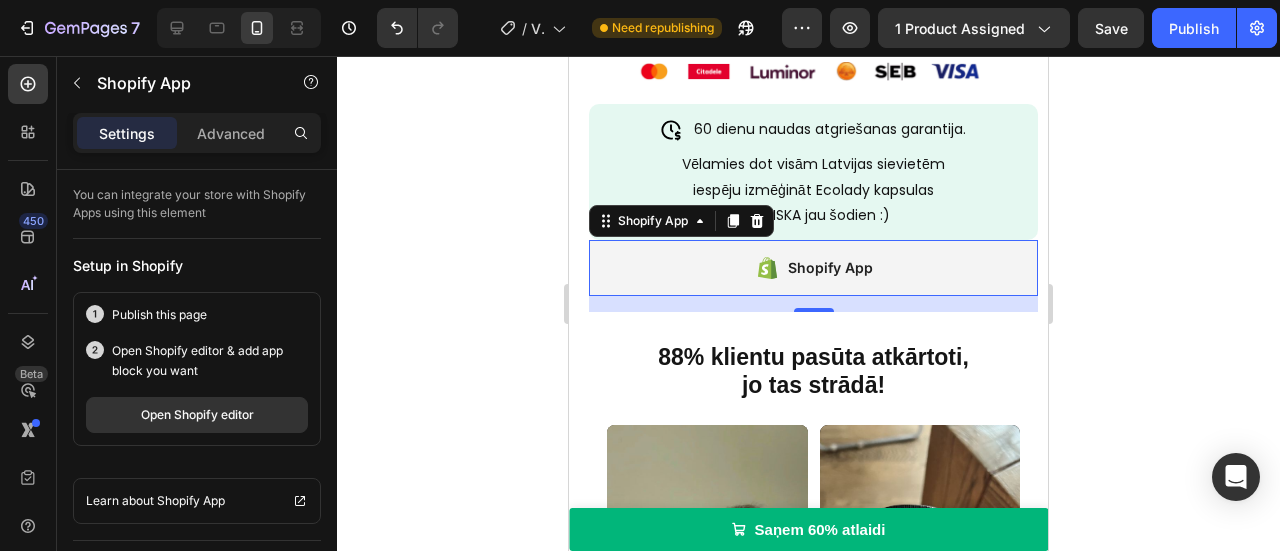 click 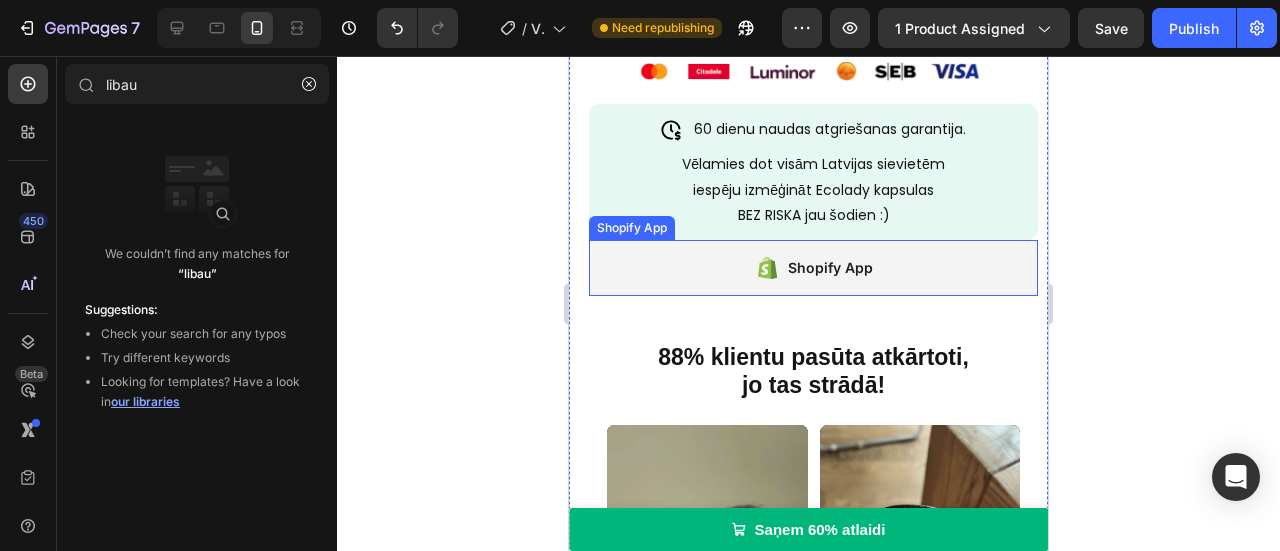 click on "Shopify App" at bounding box center (813, 268) 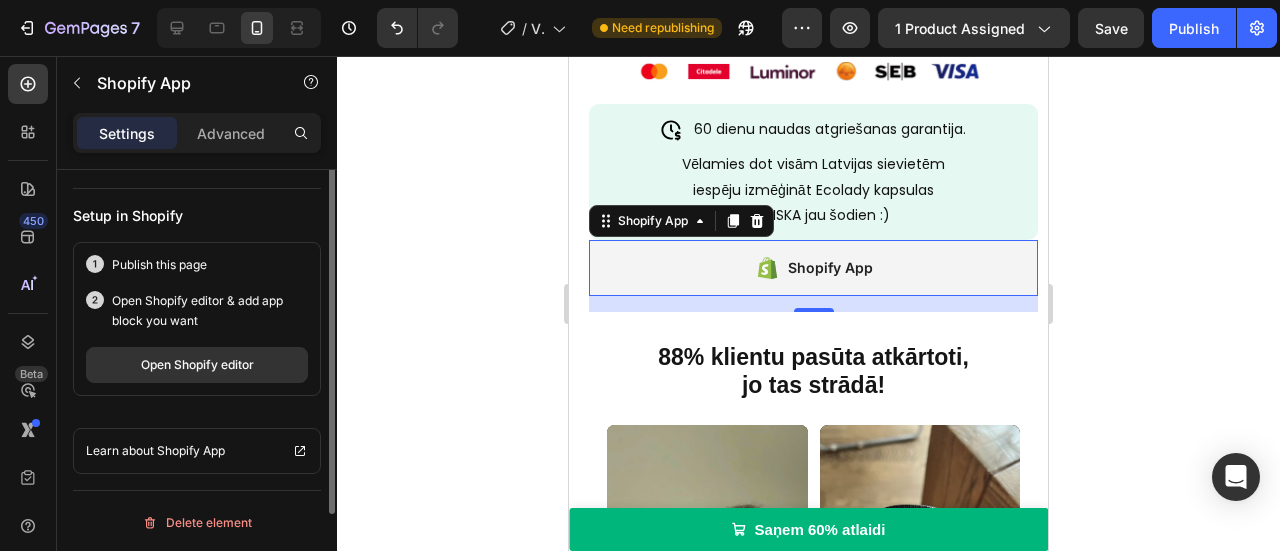 scroll, scrollTop: 0, scrollLeft: 0, axis: both 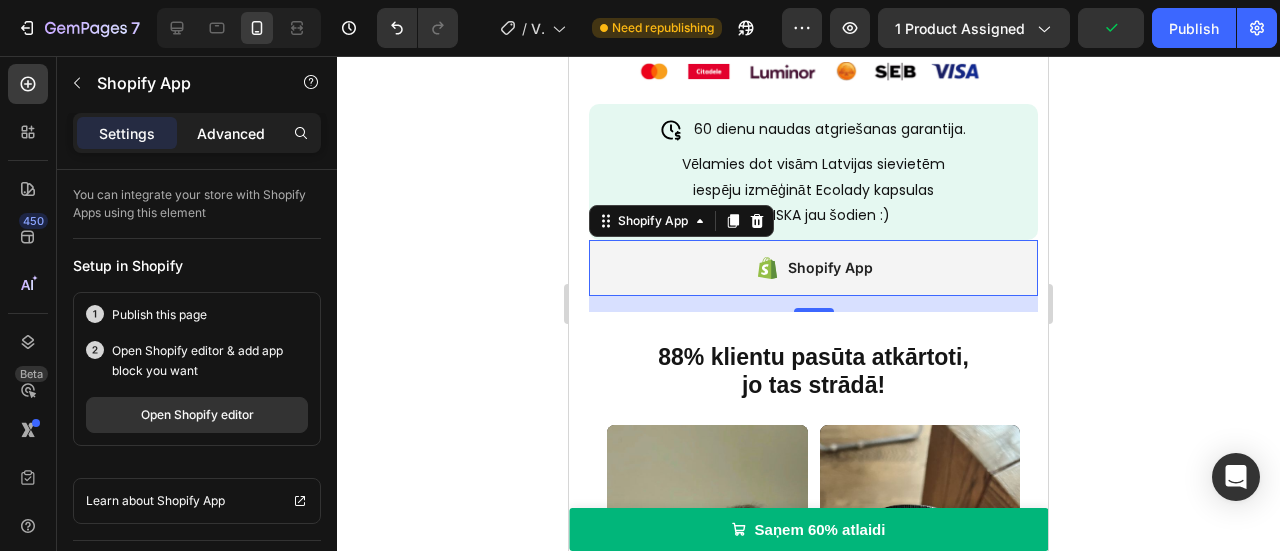 click on "Advanced" at bounding box center [231, 133] 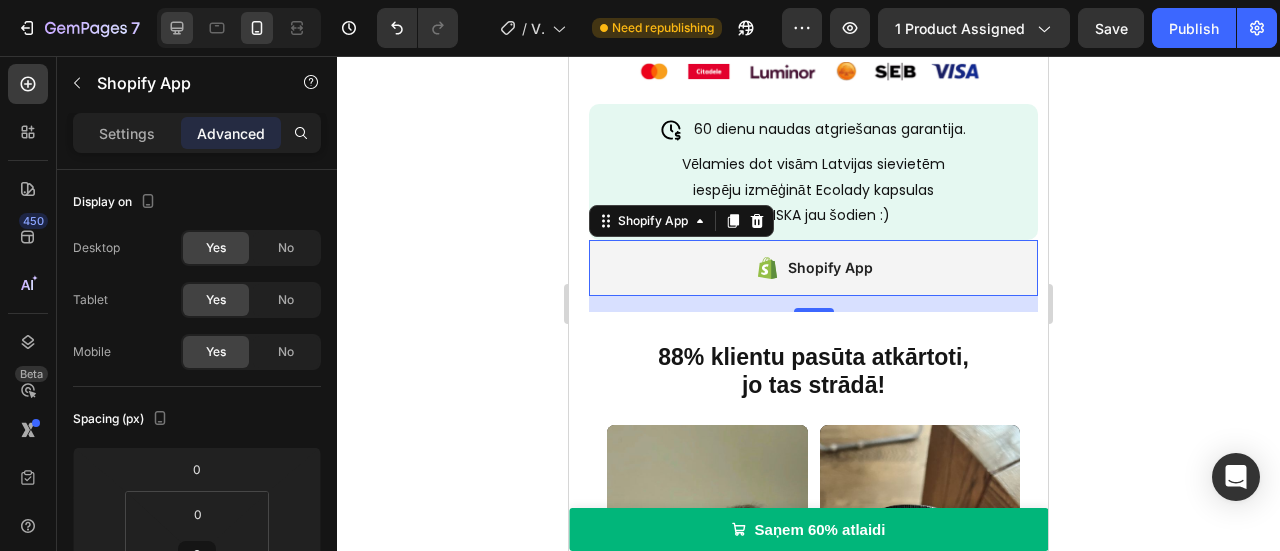 drag, startPoint x: 205, startPoint y: 167, endPoint x: 188, endPoint y: 22, distance: 145.99315 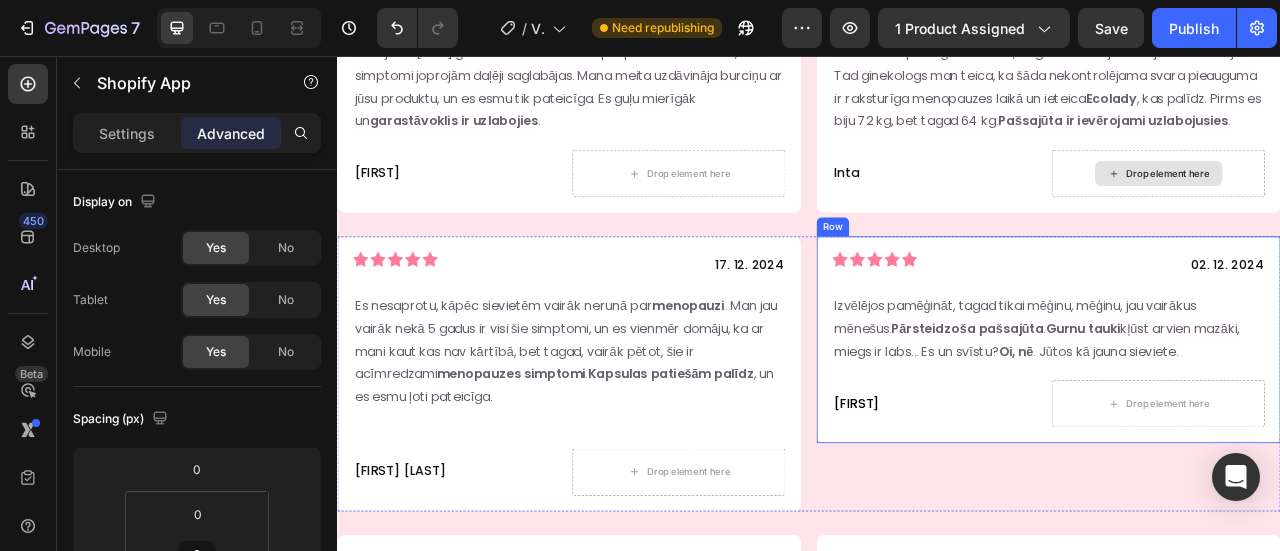 scroll, scrollTop: 3600, scrollLeft: 0, axis: vertical 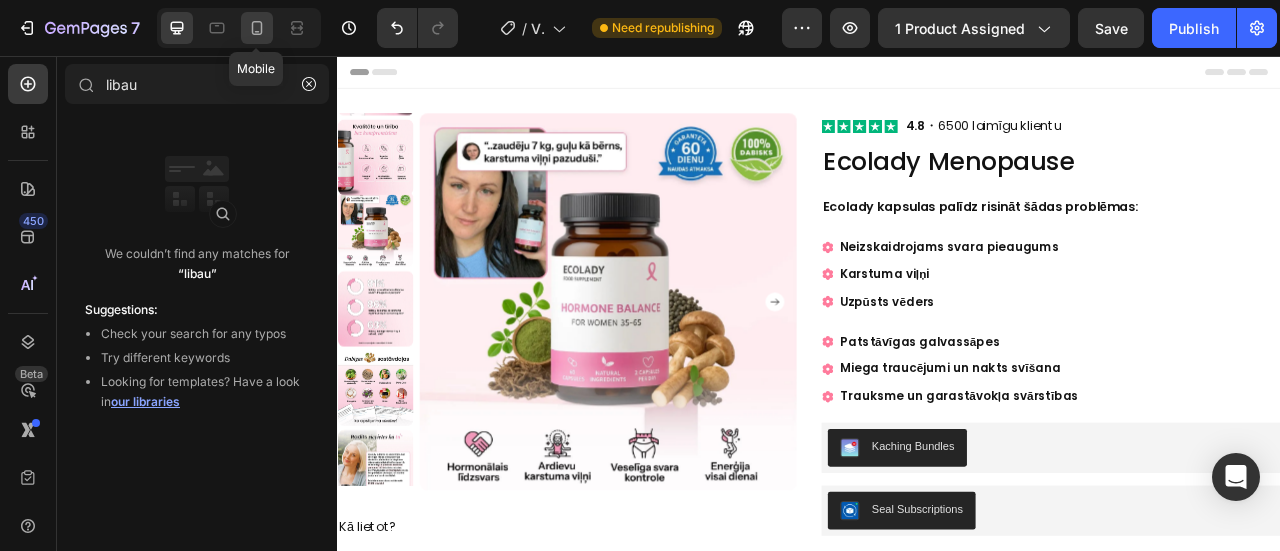 click 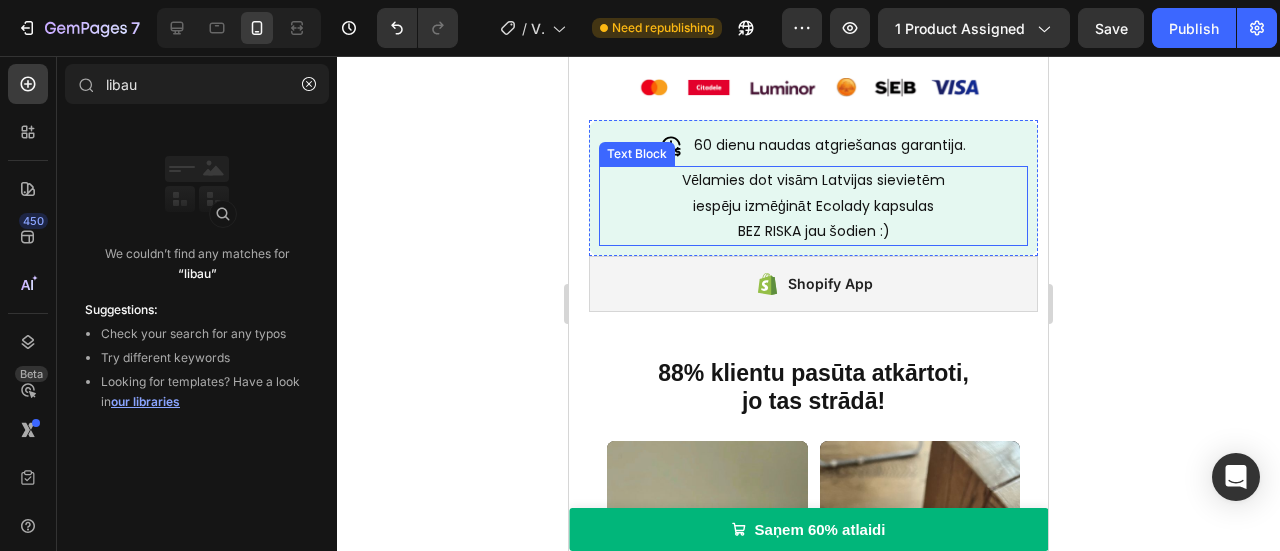 scroll, scrollTop: 1494, scrollLeft: 0, axis: vertical 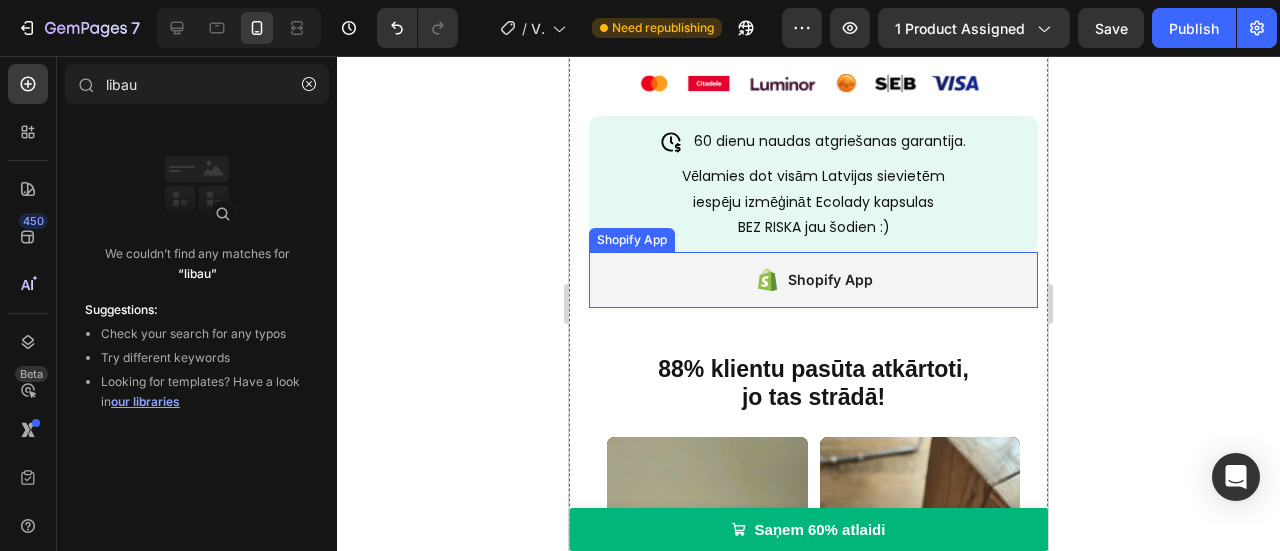 click on "Shopify App" at bounding box center [813, 280] 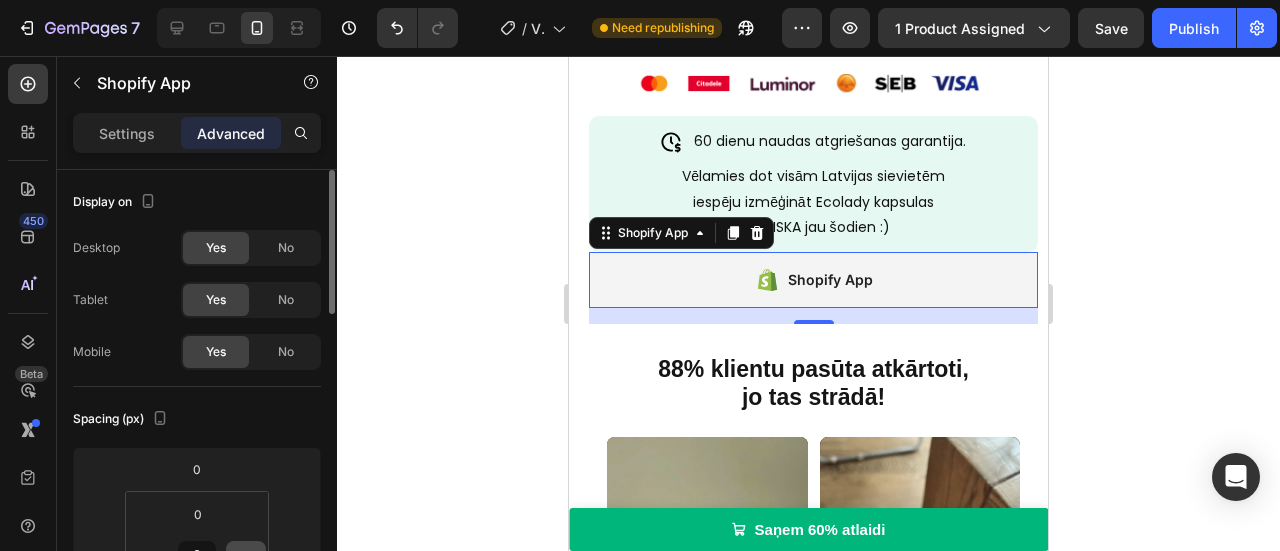 scroll, scrollTop: 200, scrollLeft: 0, axis: vertical 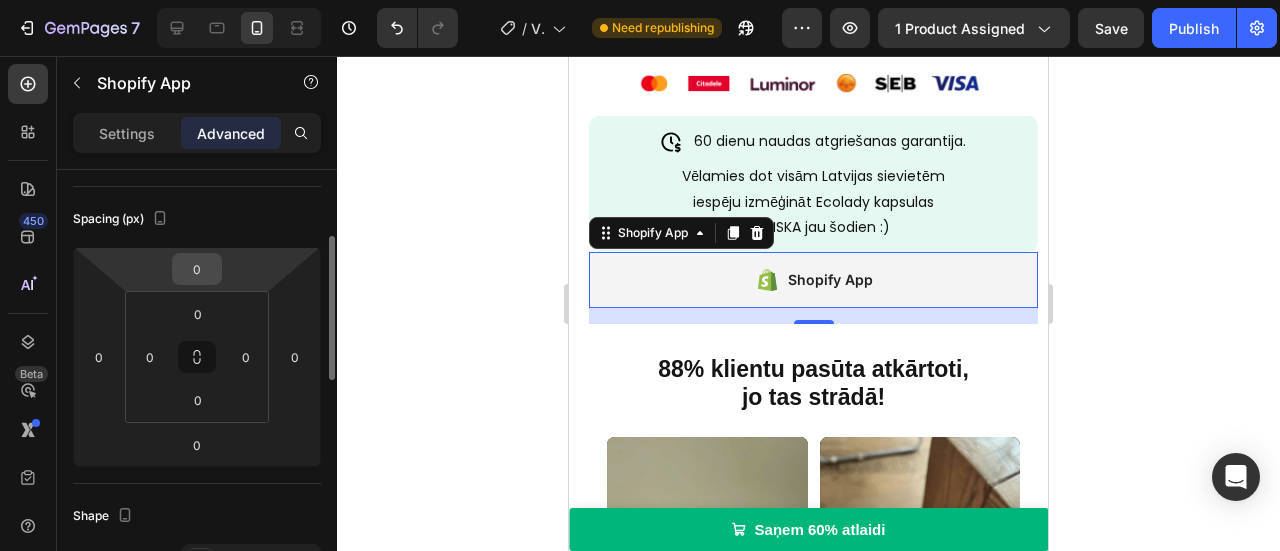 click on "0" at bounding box center [197, 269] 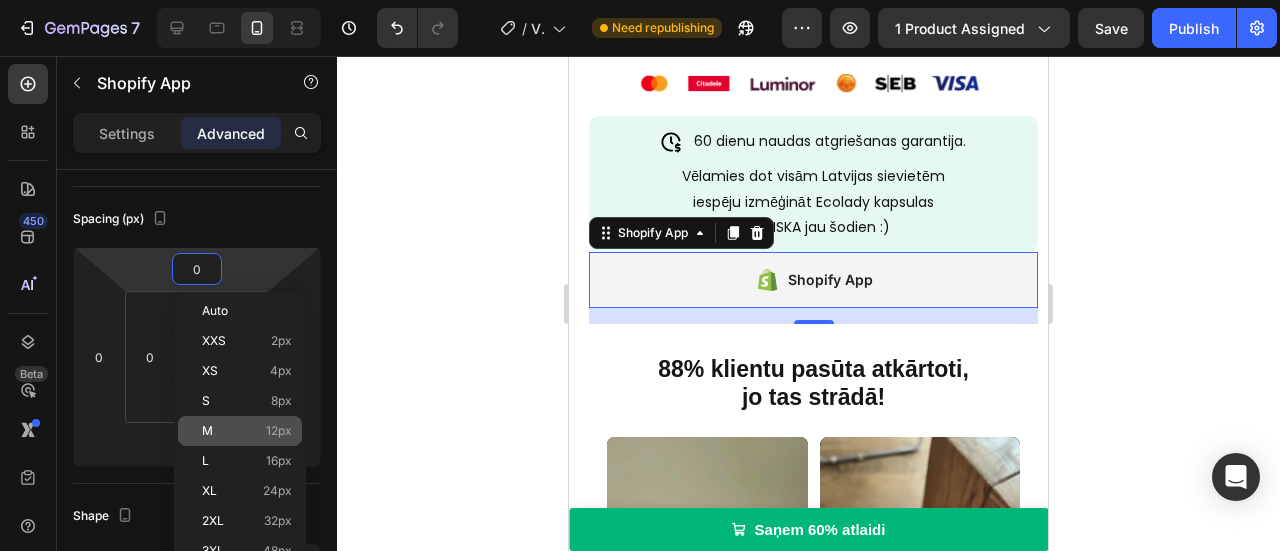 click on "M 12px" 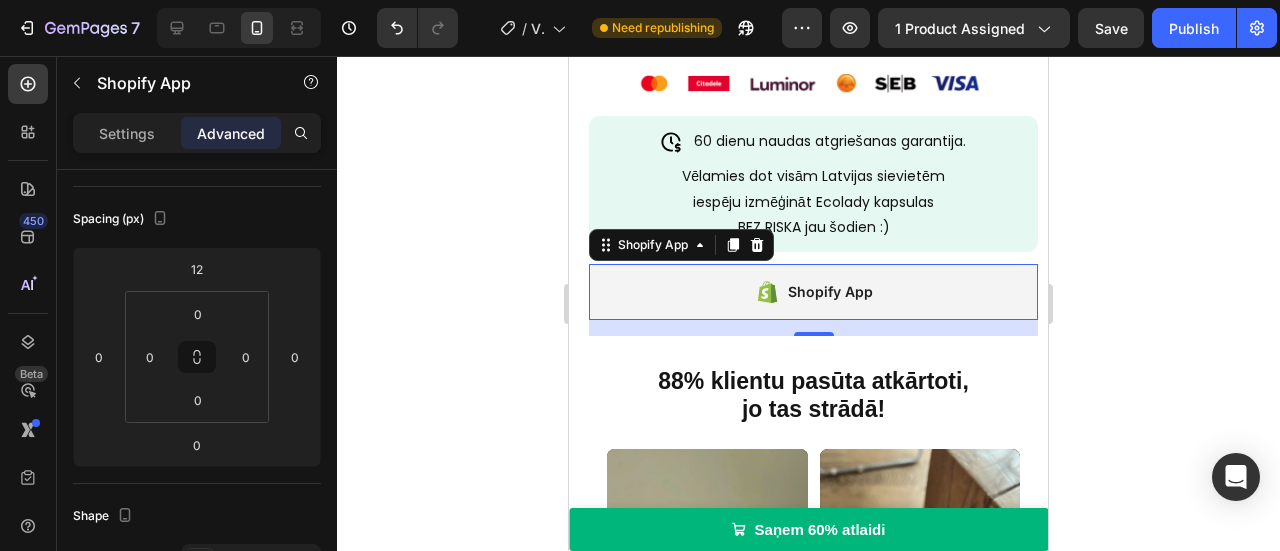 click 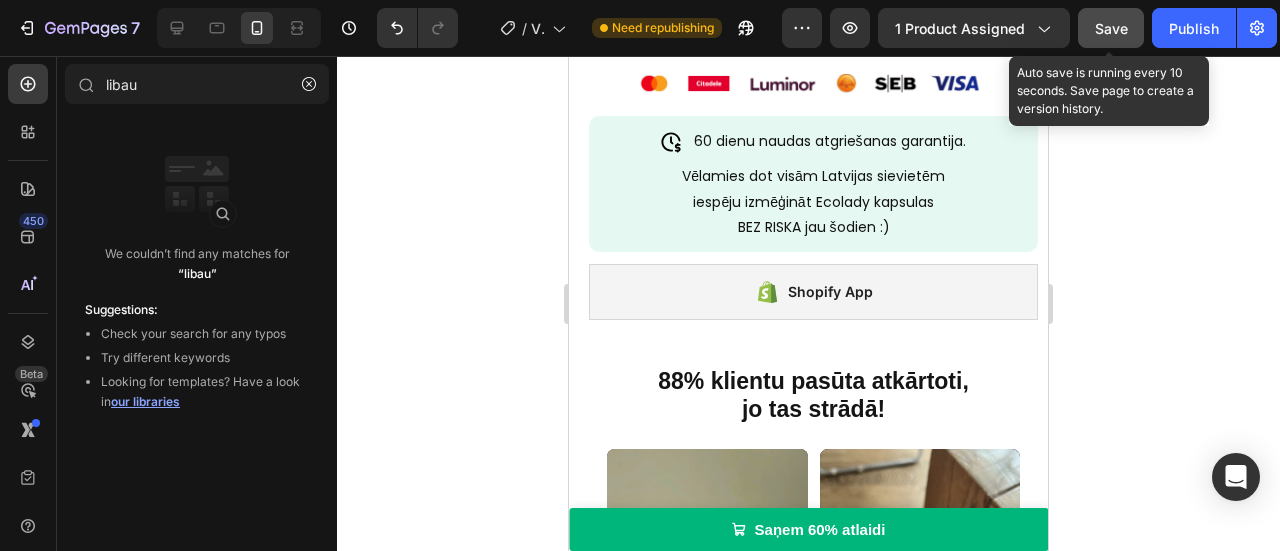 click on "Save" 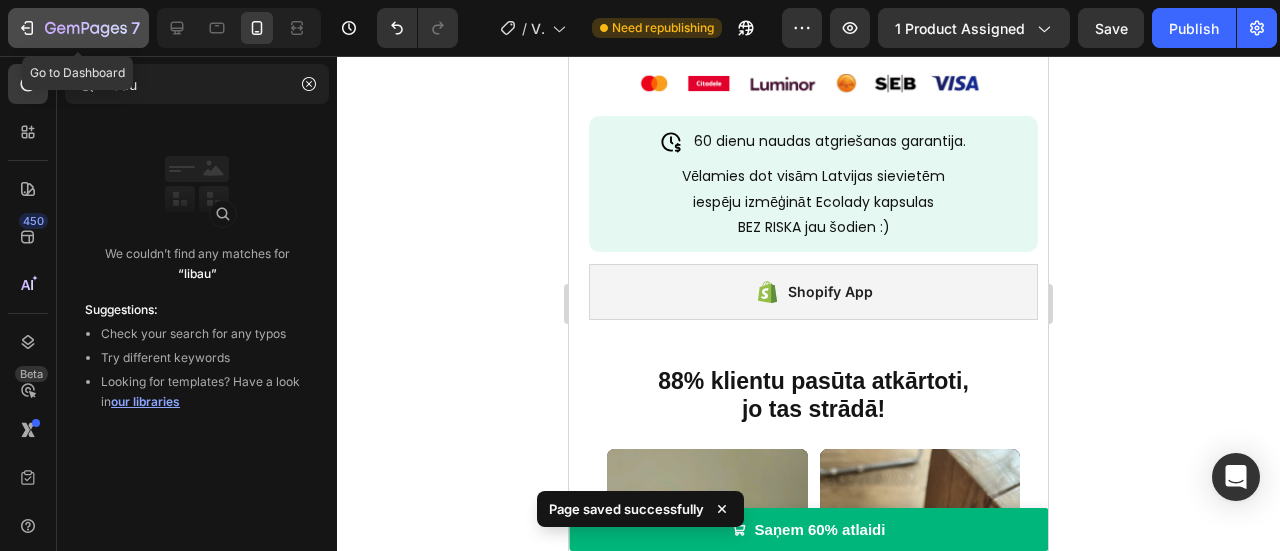 click on "7" 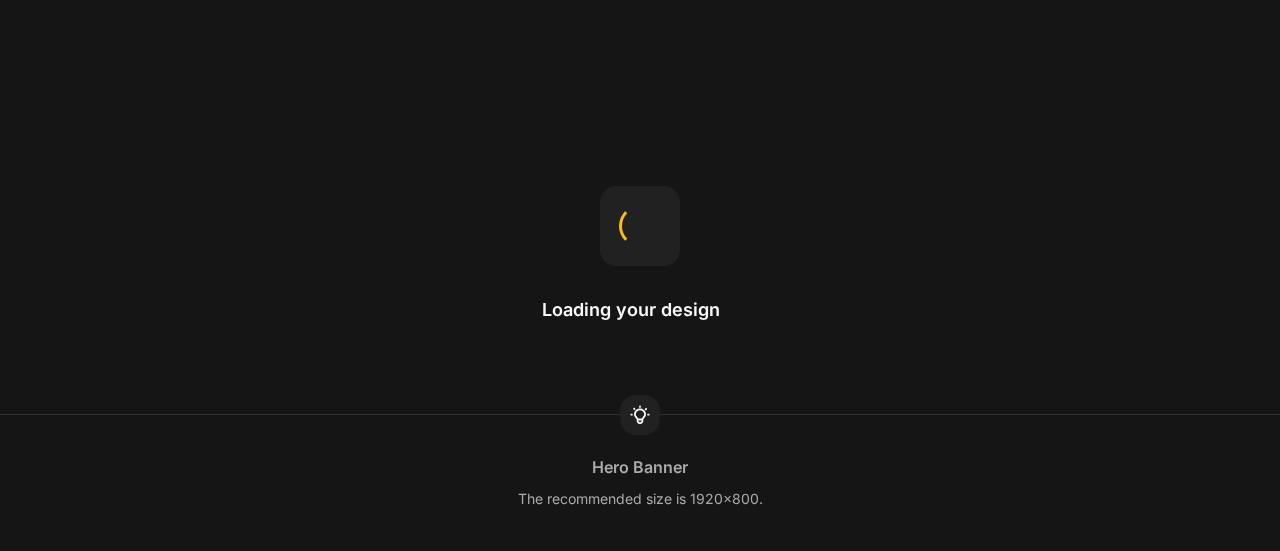 scroll, scrollTop: 0, scrollLeft: 0, axis: both 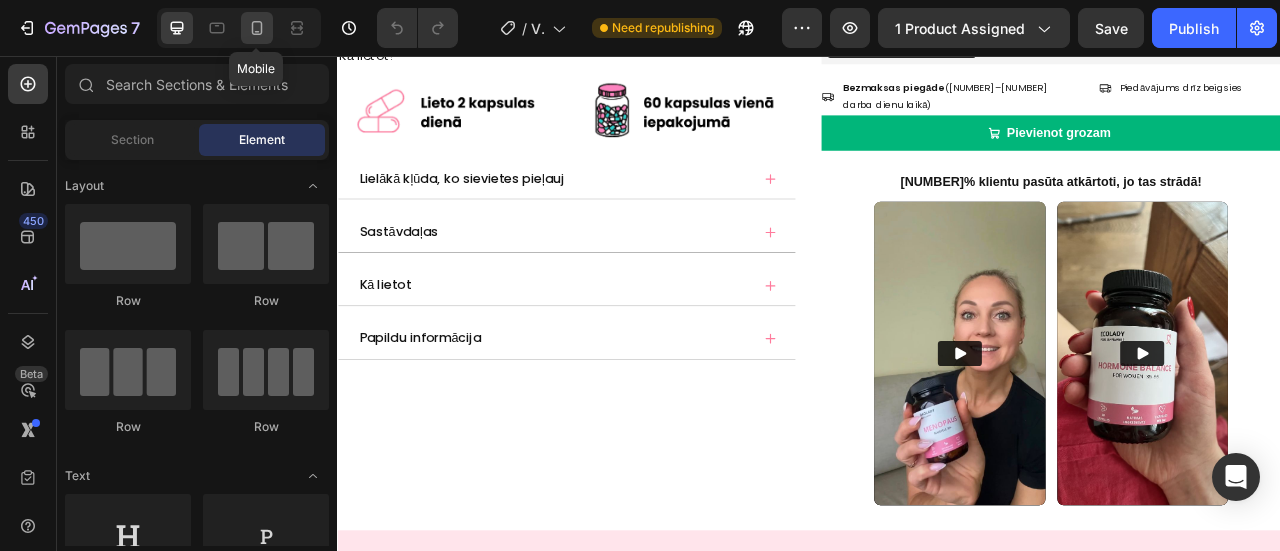 click 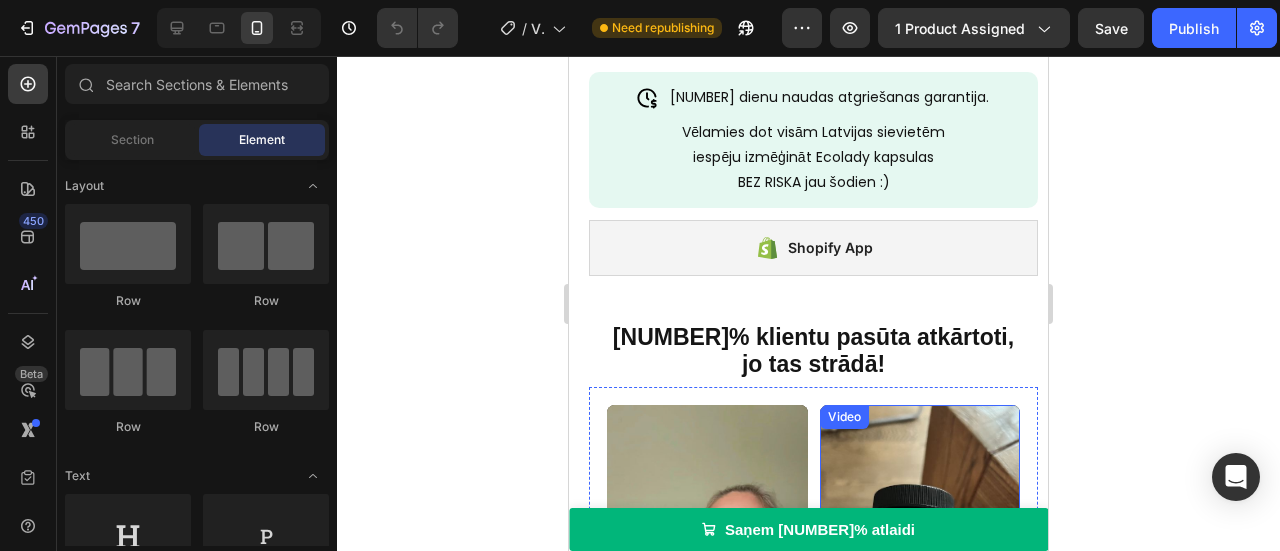 scroll, scrollTop: 1600, scrollLeft: 0, axis: vertical 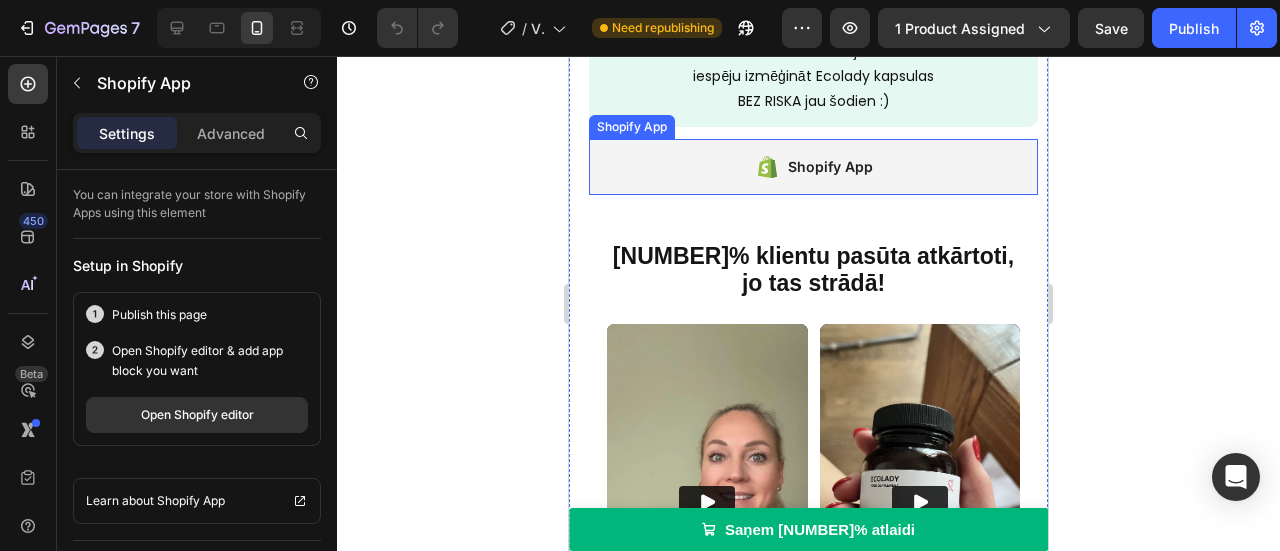 click on "Shopify App" at bounding box center (813, 167) 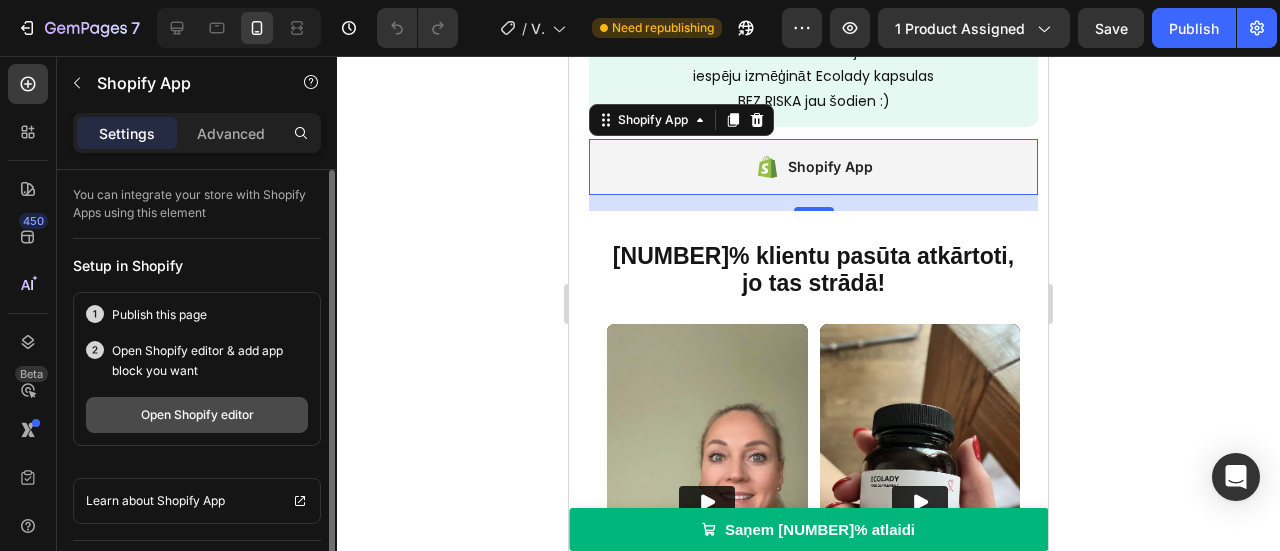 scroll, scrollTop: 50, scrollLeft: 0, axis: vertical 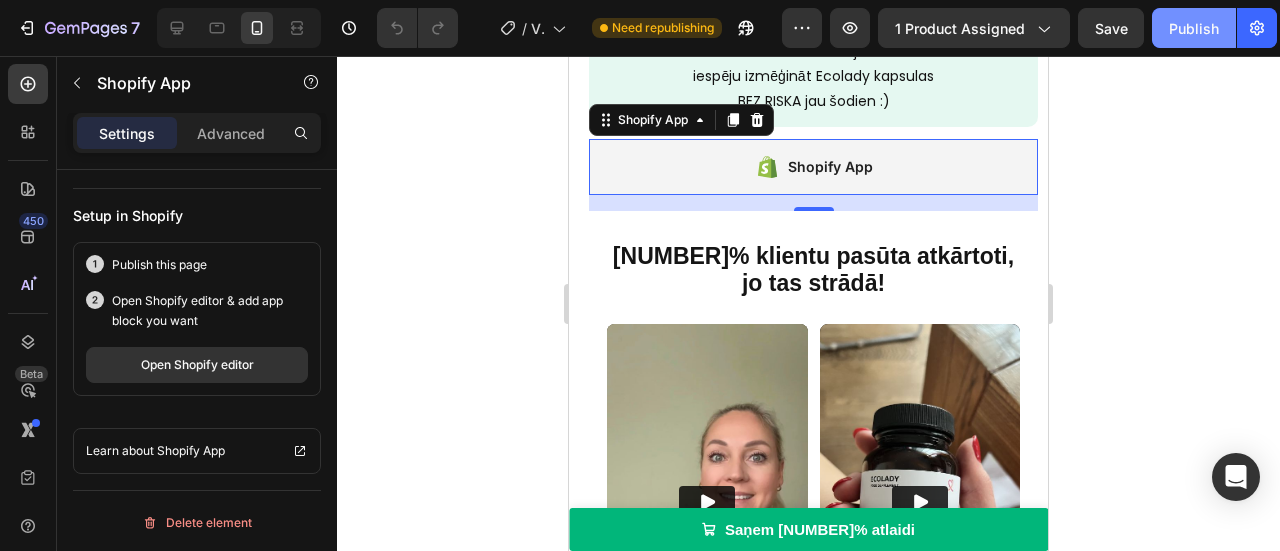 click on "Publish" at bounding box center [1194, 28] 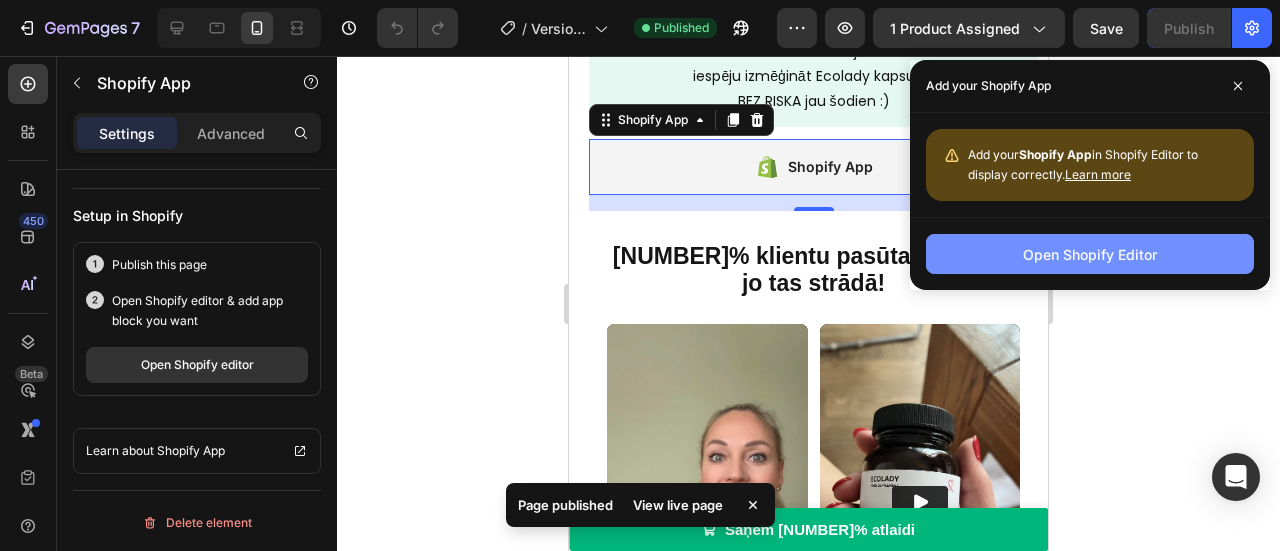 click on "Open Shopify Editor" at bounding box center (1090, 254) 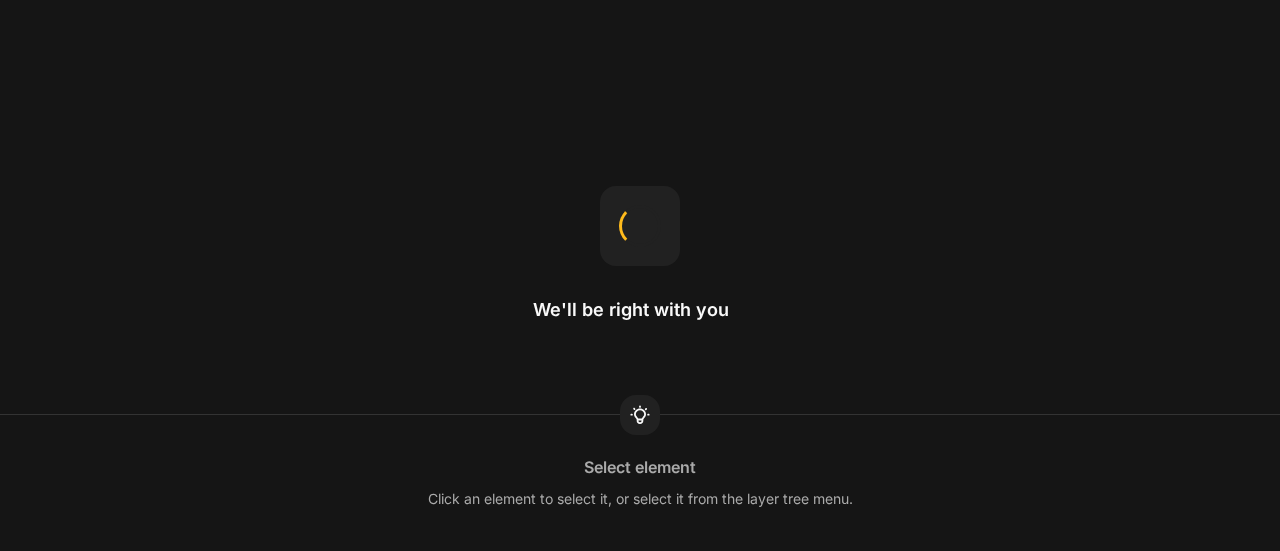 scroll, scrollTop: 0, scrollLeft: 0, axis: both 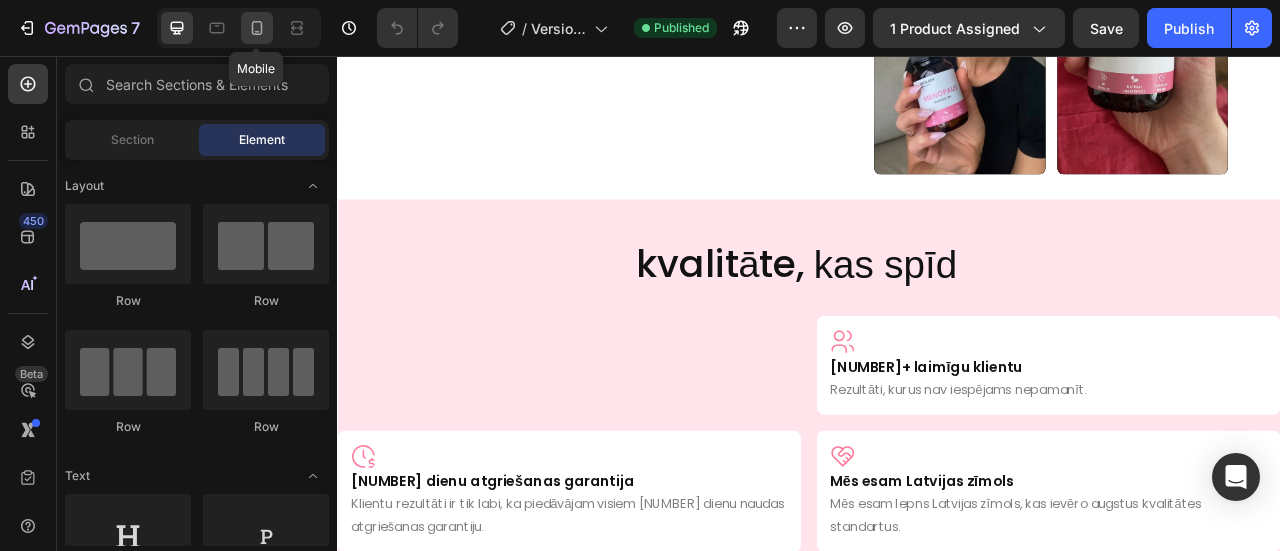 click 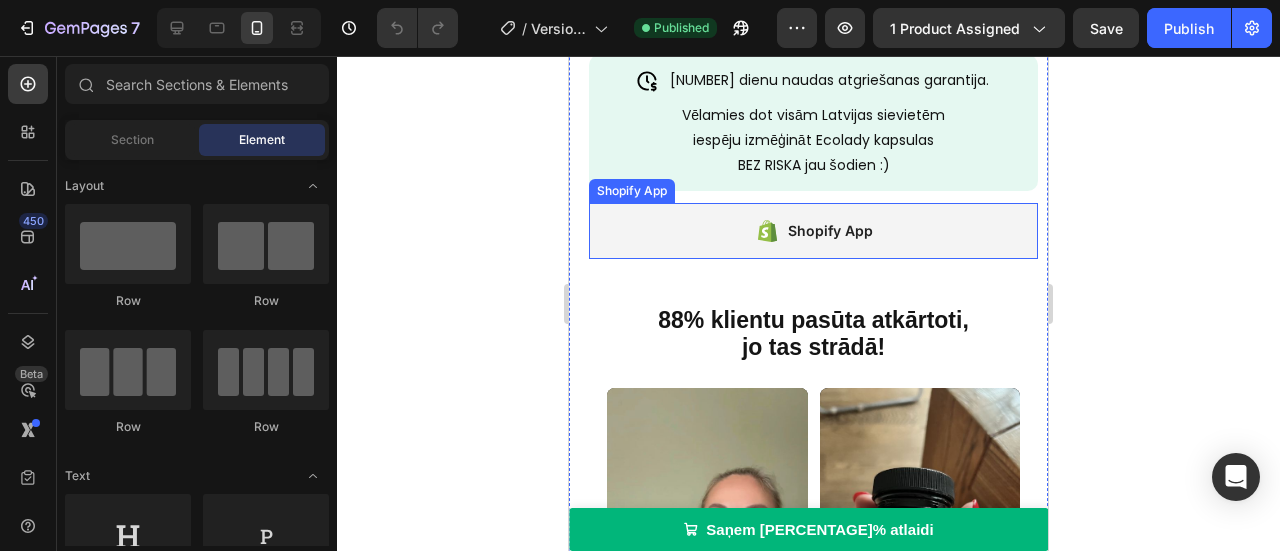 scroll, scrollTop: 1526, scrollLeft: 0, axis: vertical 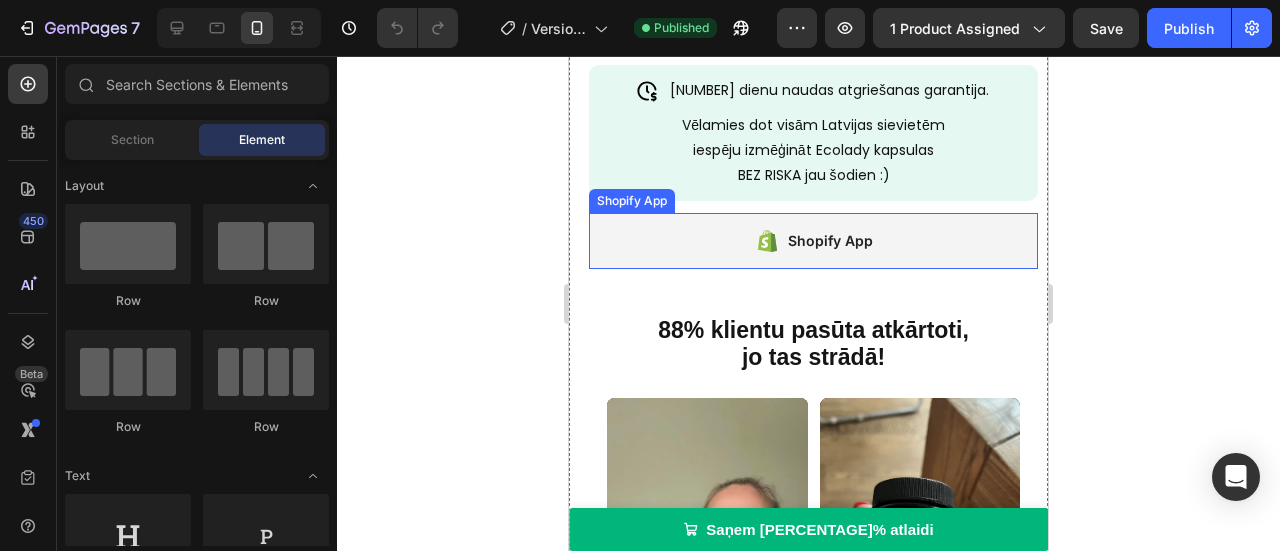 click on "Shopify App" at bounding box center (813, 241) 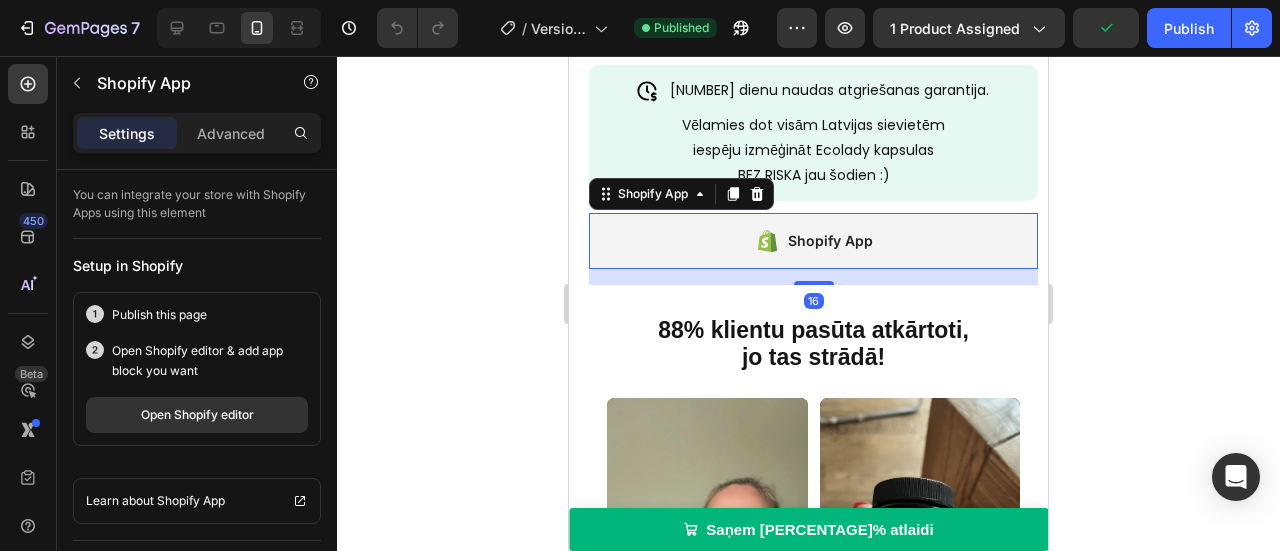 scroll, scrollTop: 50, scrollLeft: 0, axis: vertical 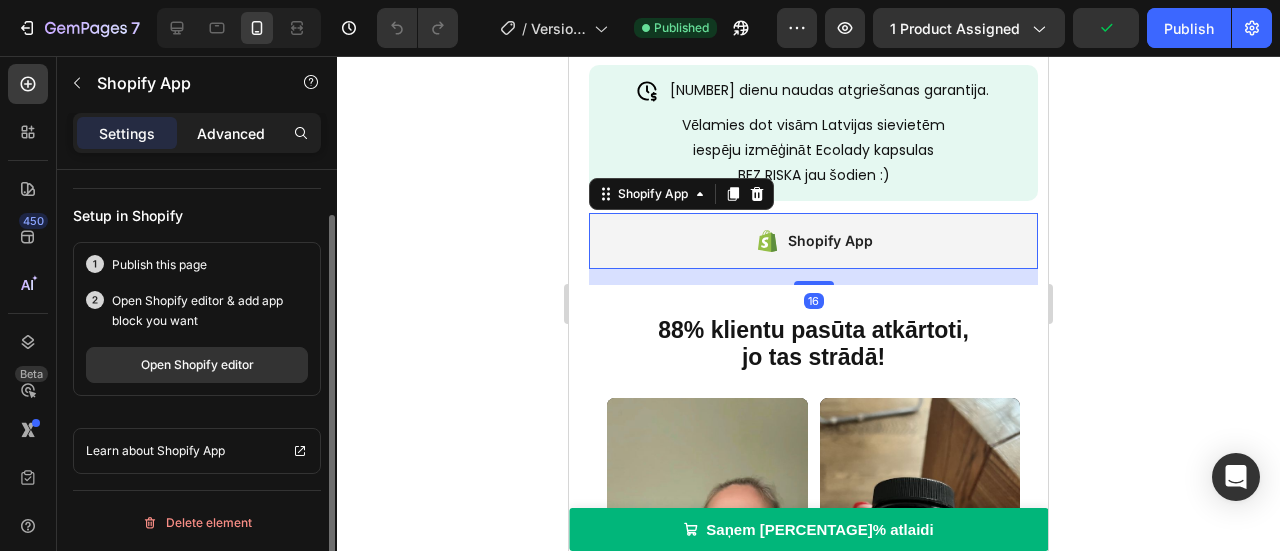 click on "Advanced" at bounding box center (231, 133) 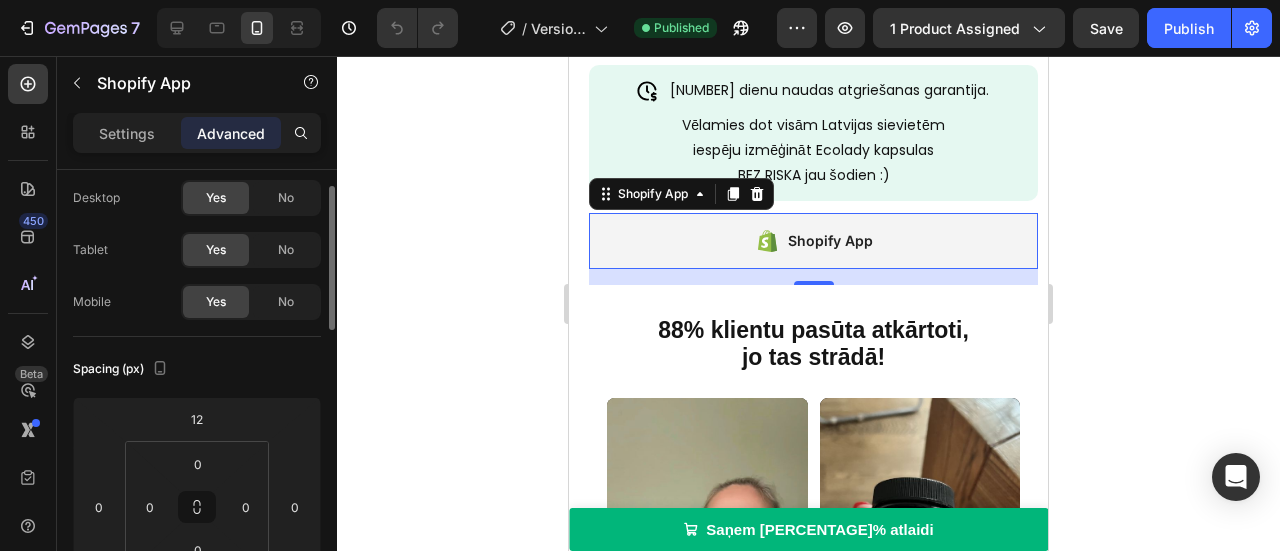 scroll, scrollTop: 250, scrollLeft: 0, axis: vertical 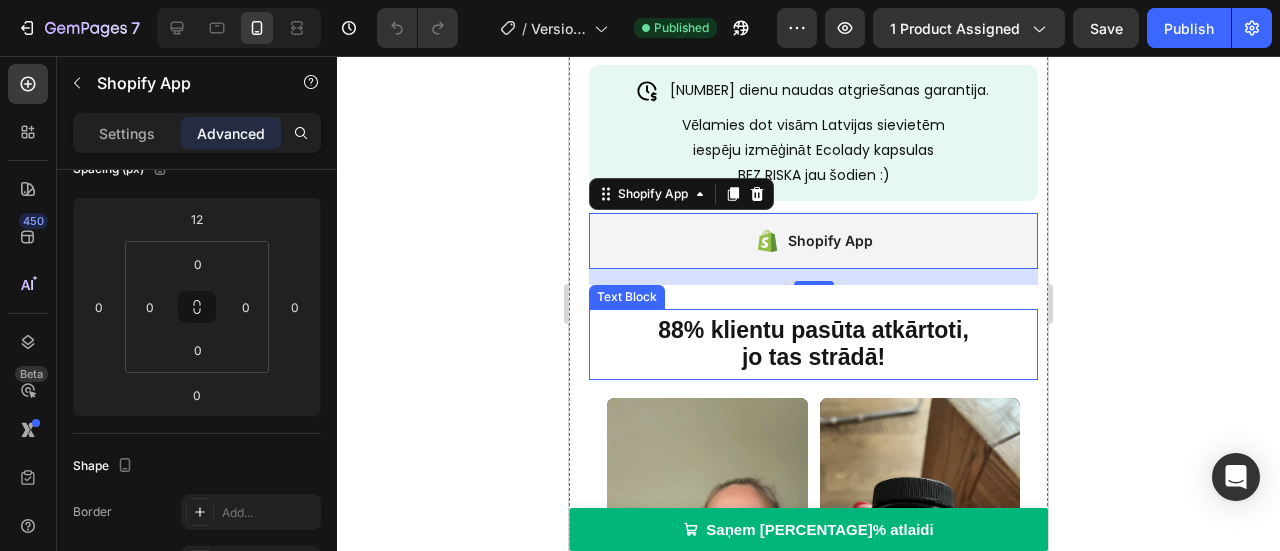 click on "88% klientu pasūta atkārtoti," at bounding box center (813, 331) 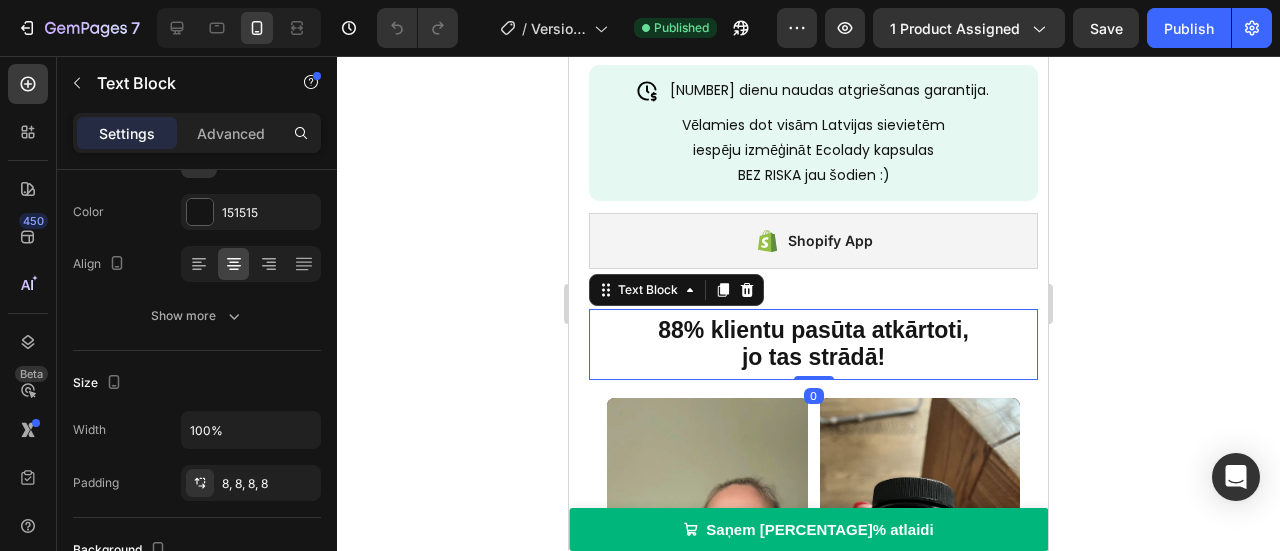 scroll, scrollTop: 0, scrollLeft: 0, axis: both 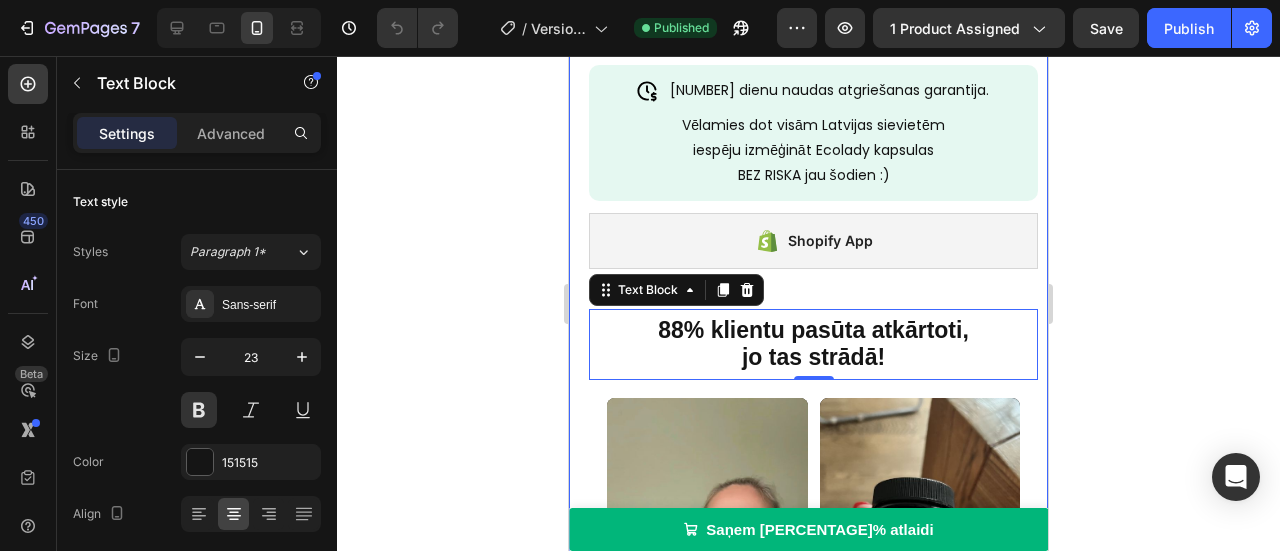 click on "Kā lietot? Text Block Image
Lielākā kļūda, ko sievietes pieļauj
Sastāvdaļas
Kā lietot
Papildu informācija Accordion Kaching Bundles Kaching Bundles Seal Subscriptions Seal Subscriptions Seal Subscriptions Seal Subscriptions Row
Bezmaksas piegāde  ([TIME_RANGE]) Item List
Piedāvājums drīz beigsies Item List Row
Pievienot grozam Add to Cart [TIME_RANGE] piegāde  Latvijā Text Block Image
[NUMBER] dienu naudas atgriešanas garantija. Item List Vēlamies dot visām Latvijas sievietēm  iespēju izmēģināt Ecolady kapsulas BEZ RISKA jau šodien :)" at bounding box center (808, 464) 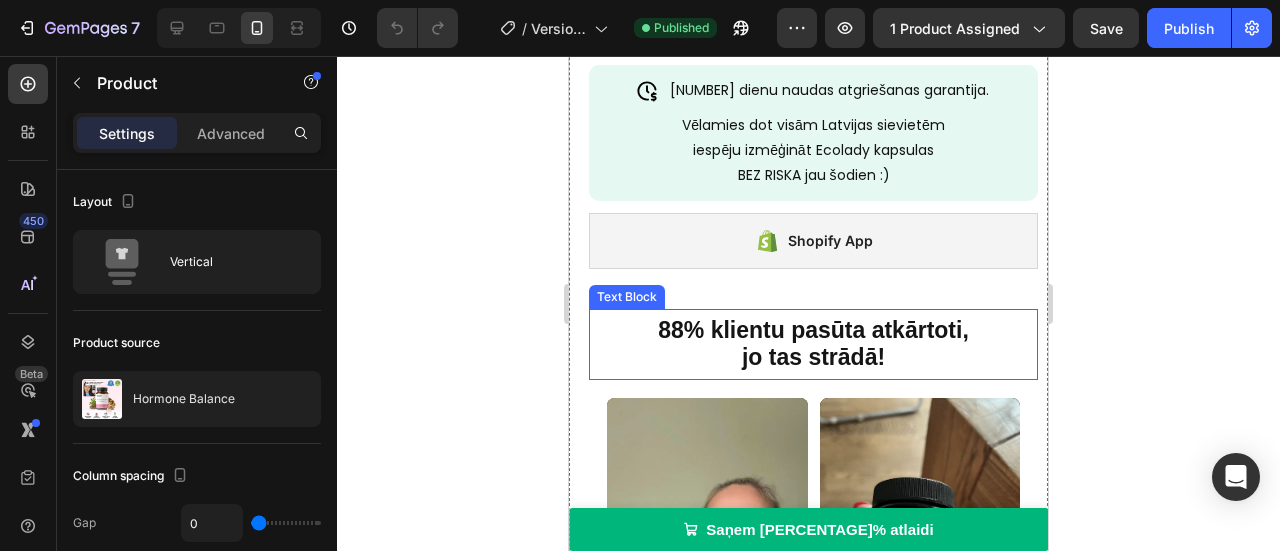 click on "88% klientu pasūta atkārtoti," at bounding box center [813, 331] 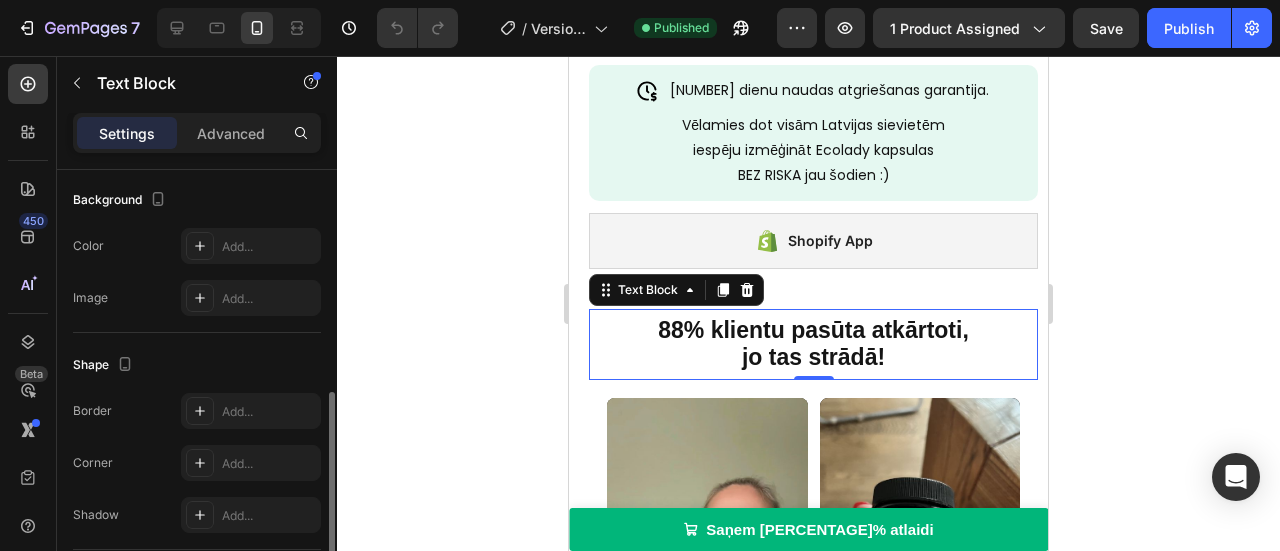scroll, scrollTop: 300, scrollLeft: 0, axis: vertical 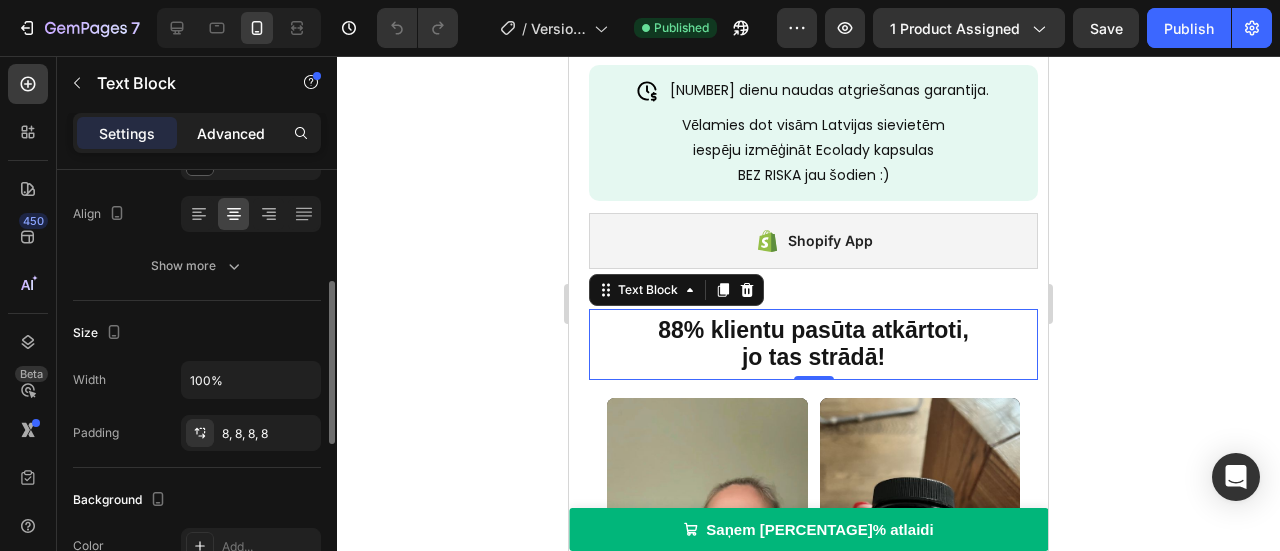 click on "Advanced" at bounding box center (231, 133) 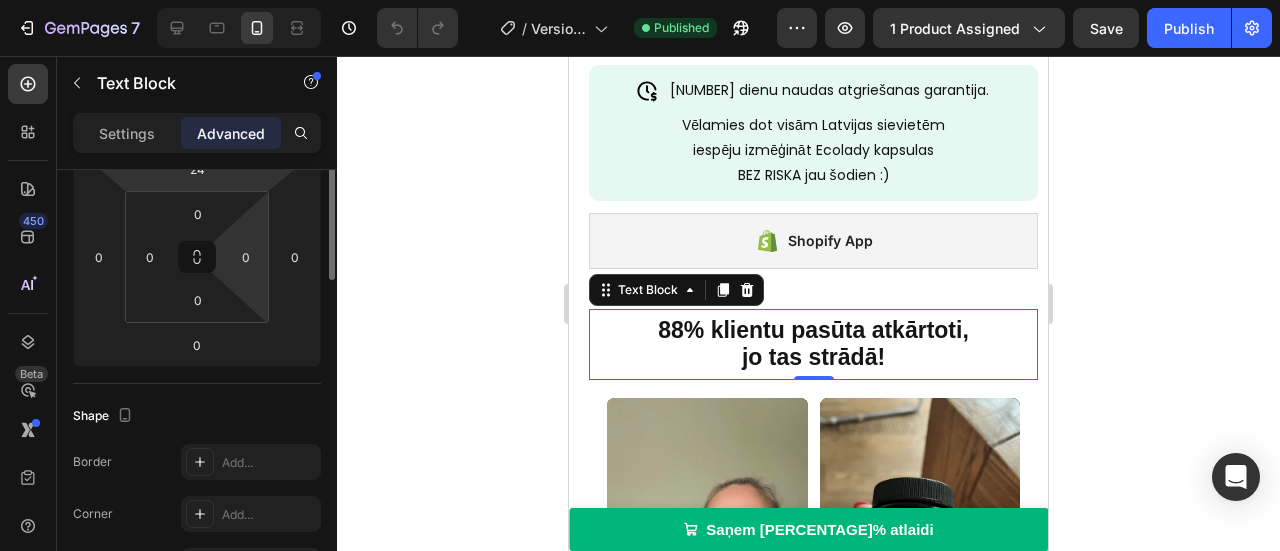 scroll, scrollTop: 200, scrollLeft: 0, axis: vertical 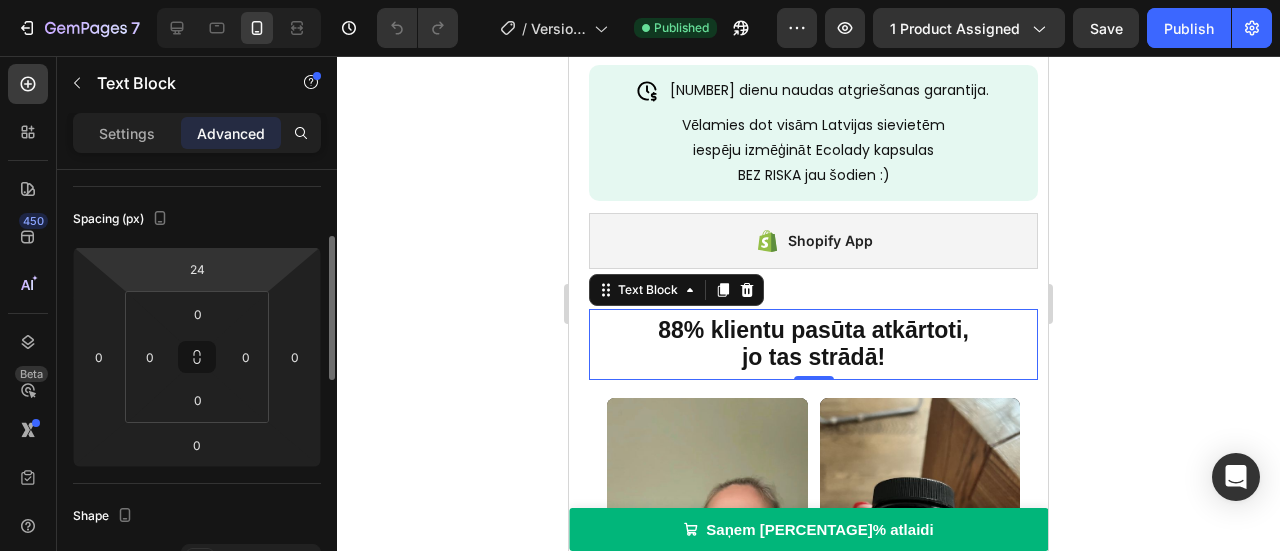 click on "24" at bounding box center (197, 269) 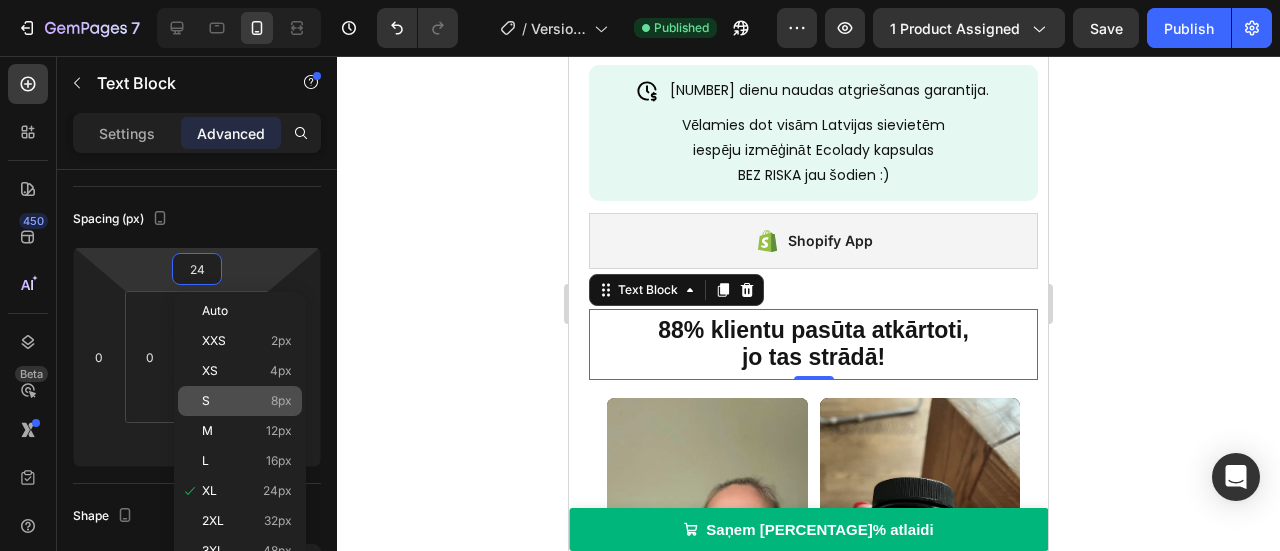 click on "S 8px" 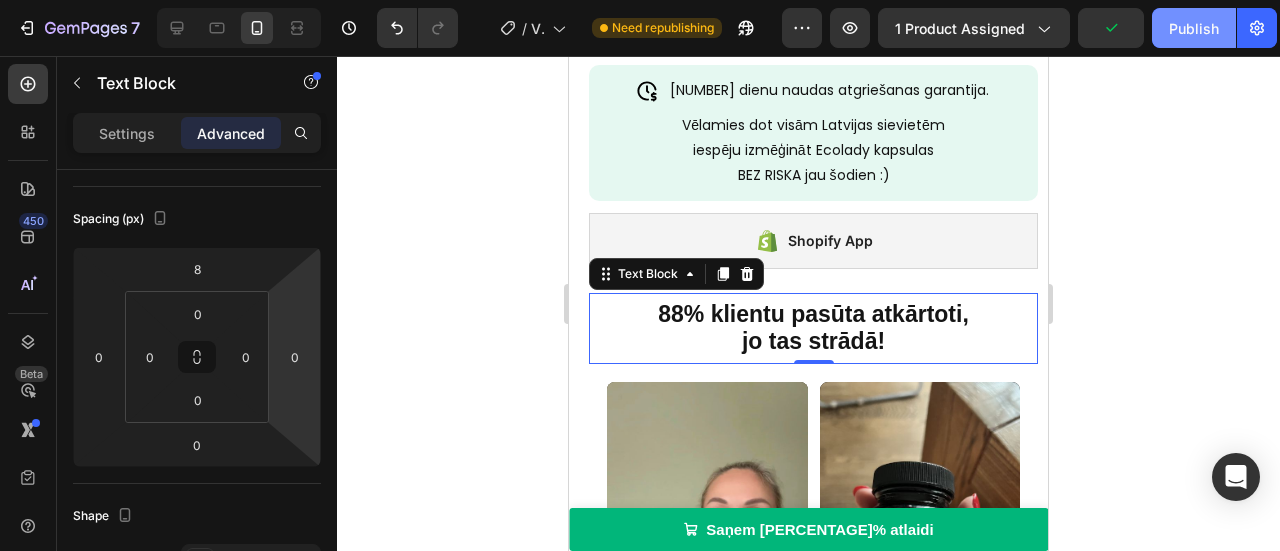 click on "Publish" at bounding box center [1194, 28] 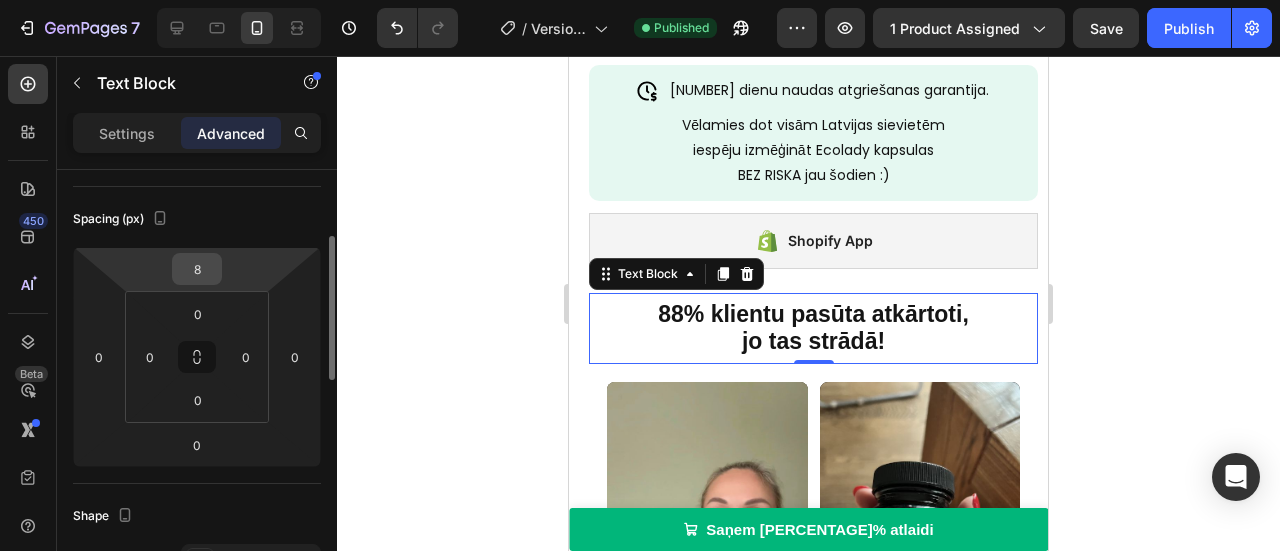 click on "8" at bounding box center [197, 269] 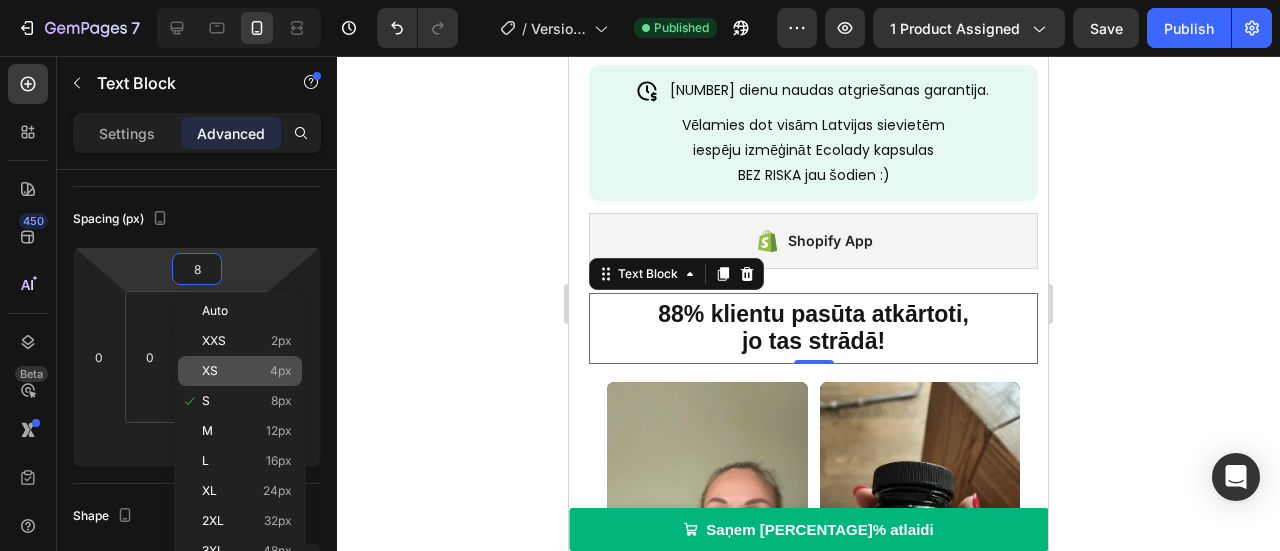 click on "XS 4px" 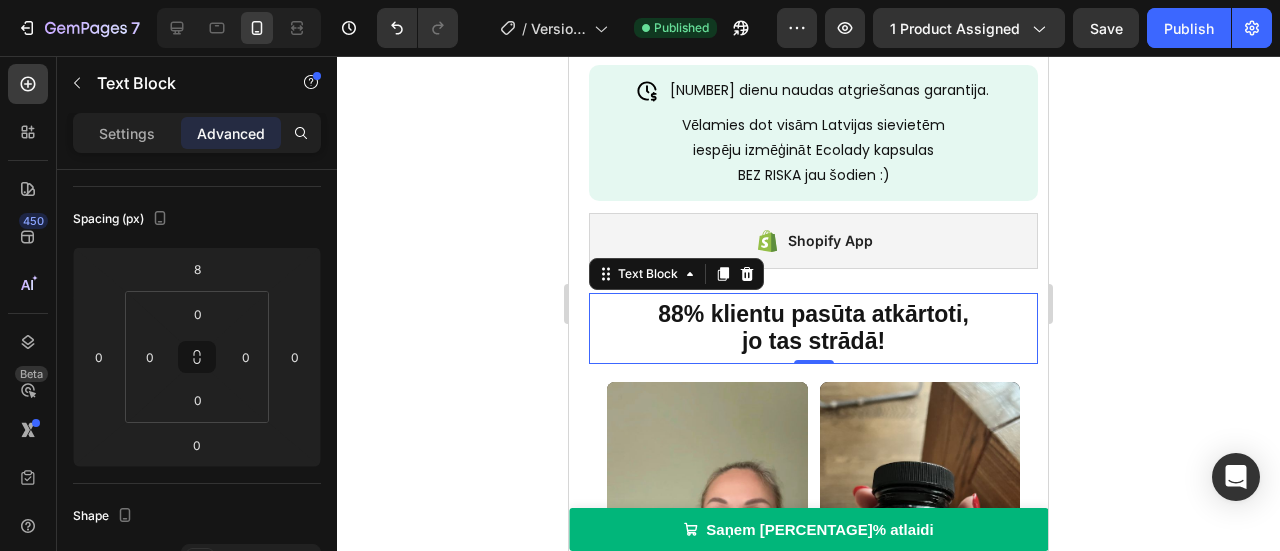 type on "4" 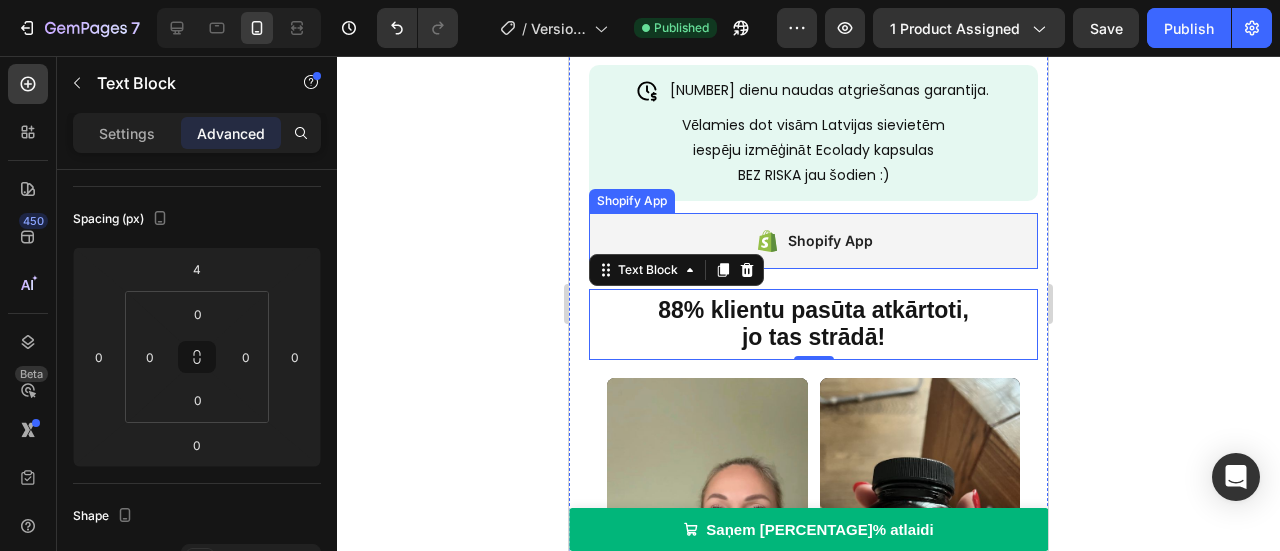 click on "Shopify App" at bounding box center [813, 241] 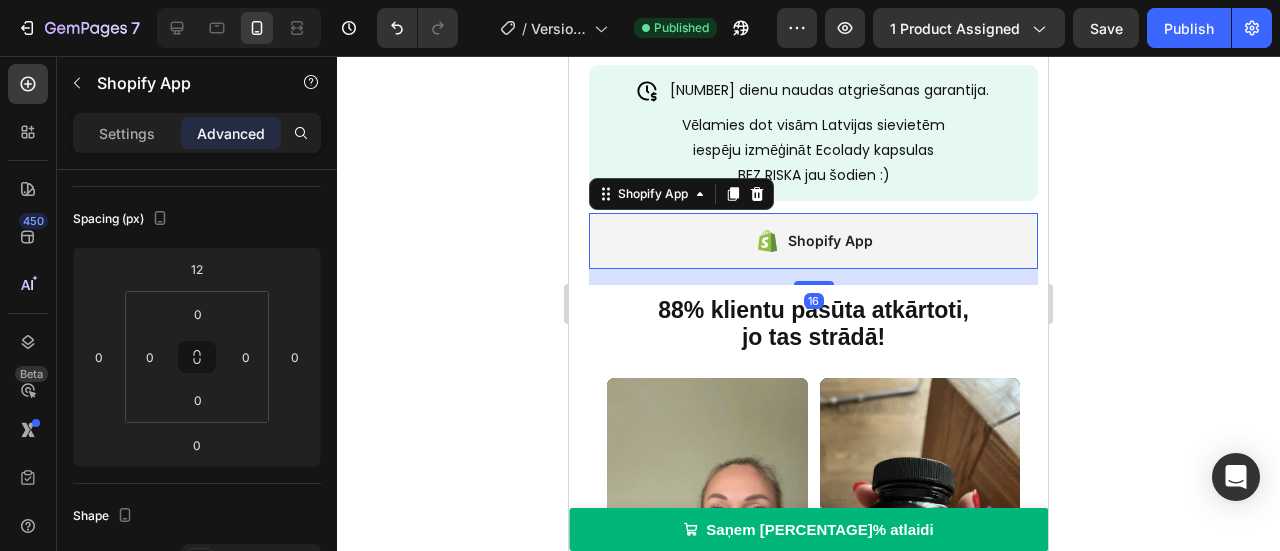 scroll, scrollTop: 0, scrollLeft: 0, axis: both 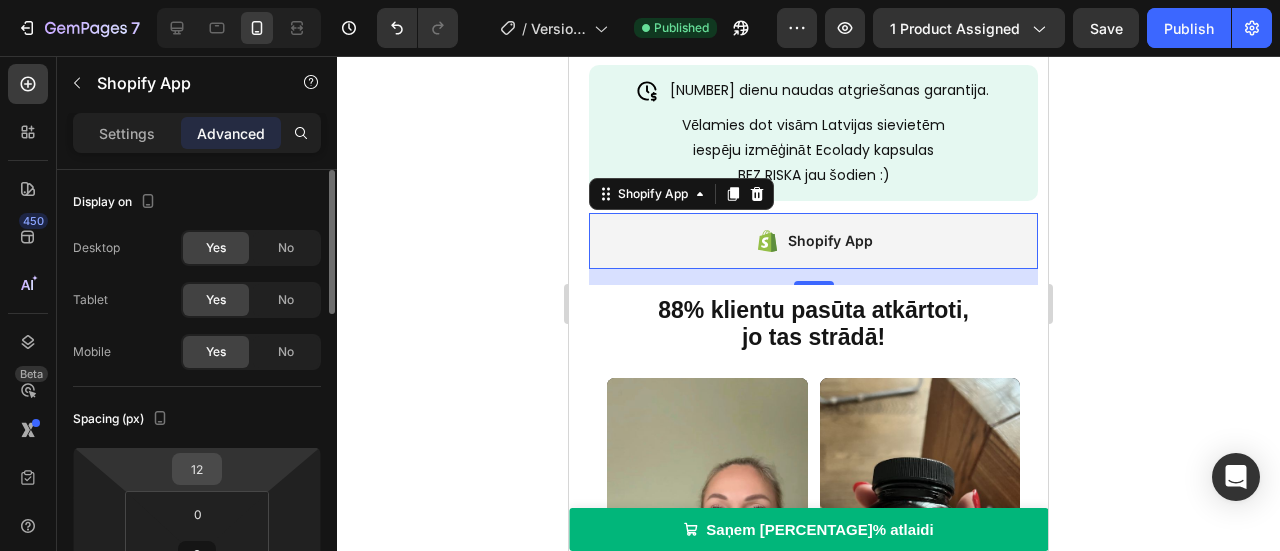 click on "12" at bounding box center (197, 469) 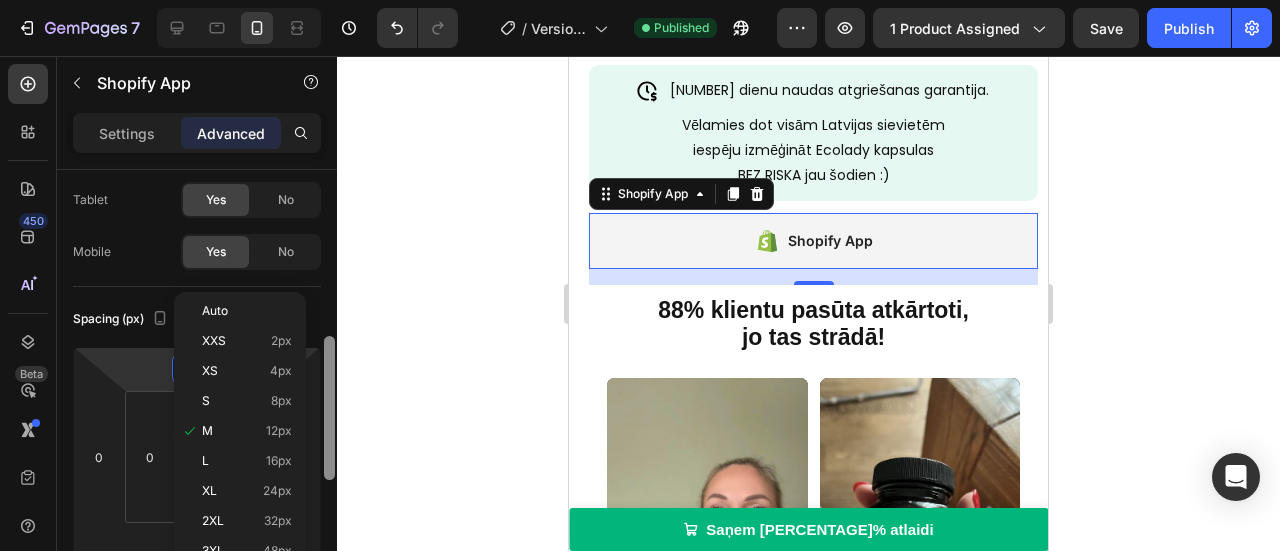 scroll, scrollTop: 200, scrollLeft: 0, axis: vertical 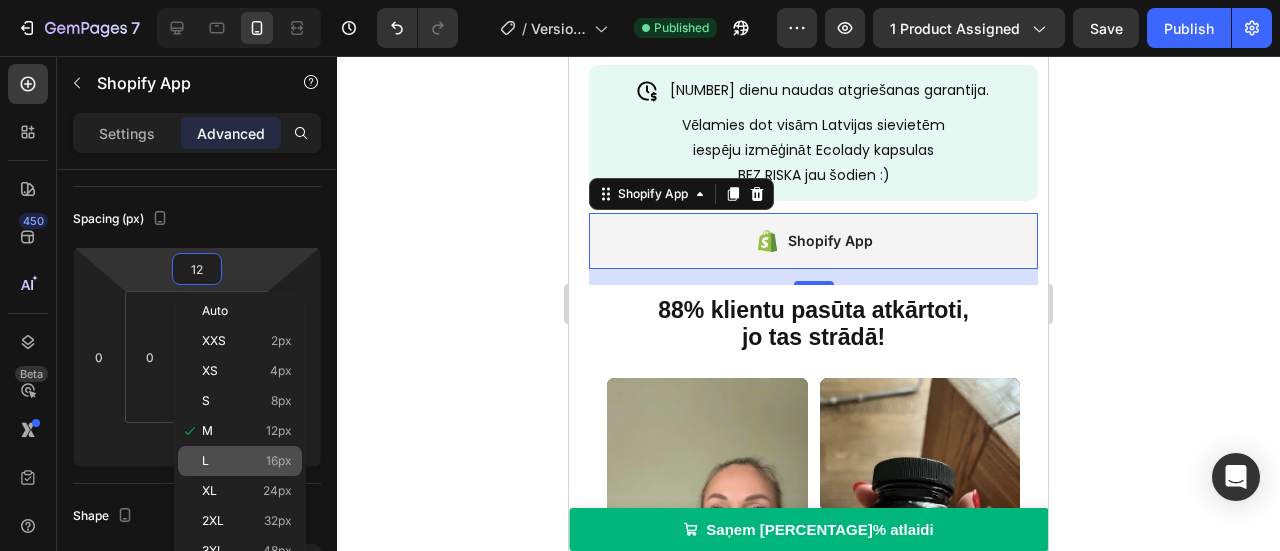 click on "16px" at bounding box center (279, 461) 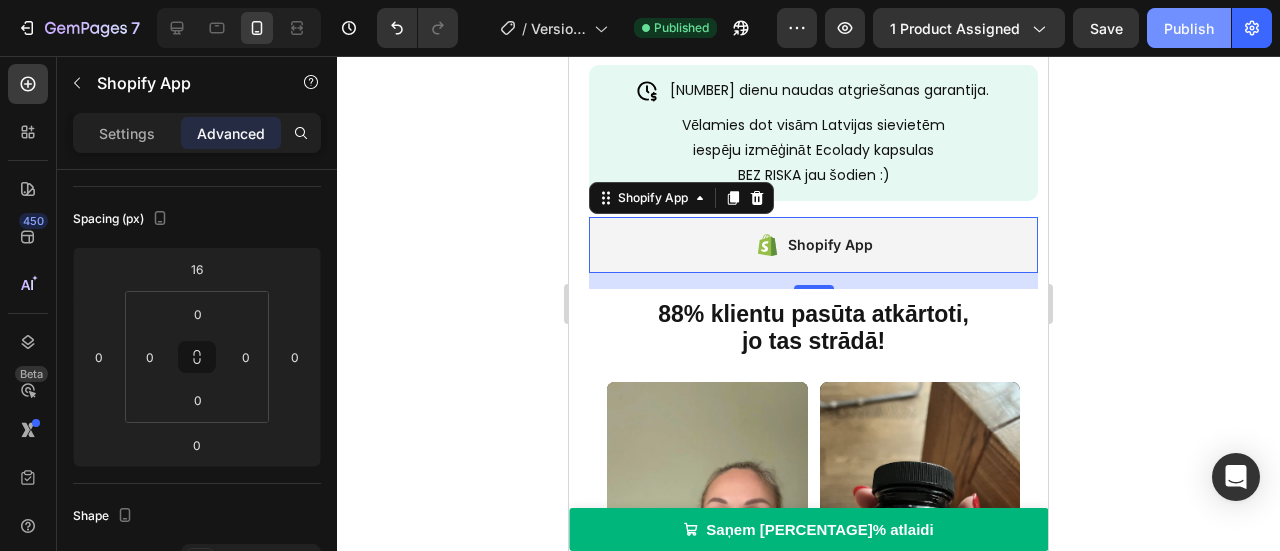 click on "Publish" at bounding box center [1189, 28] 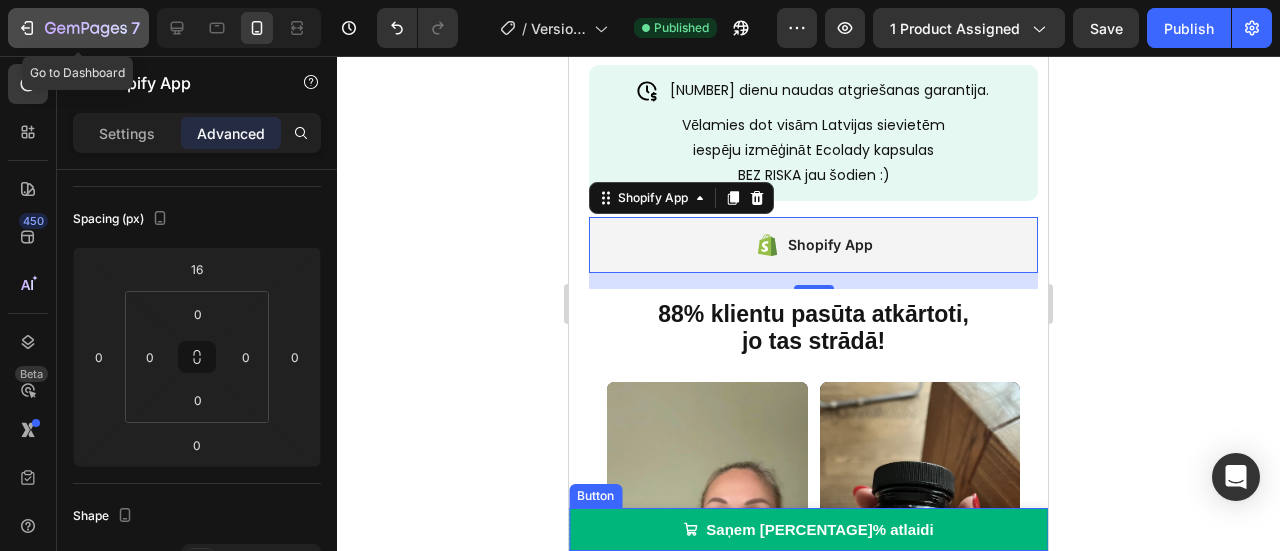click on "7" 